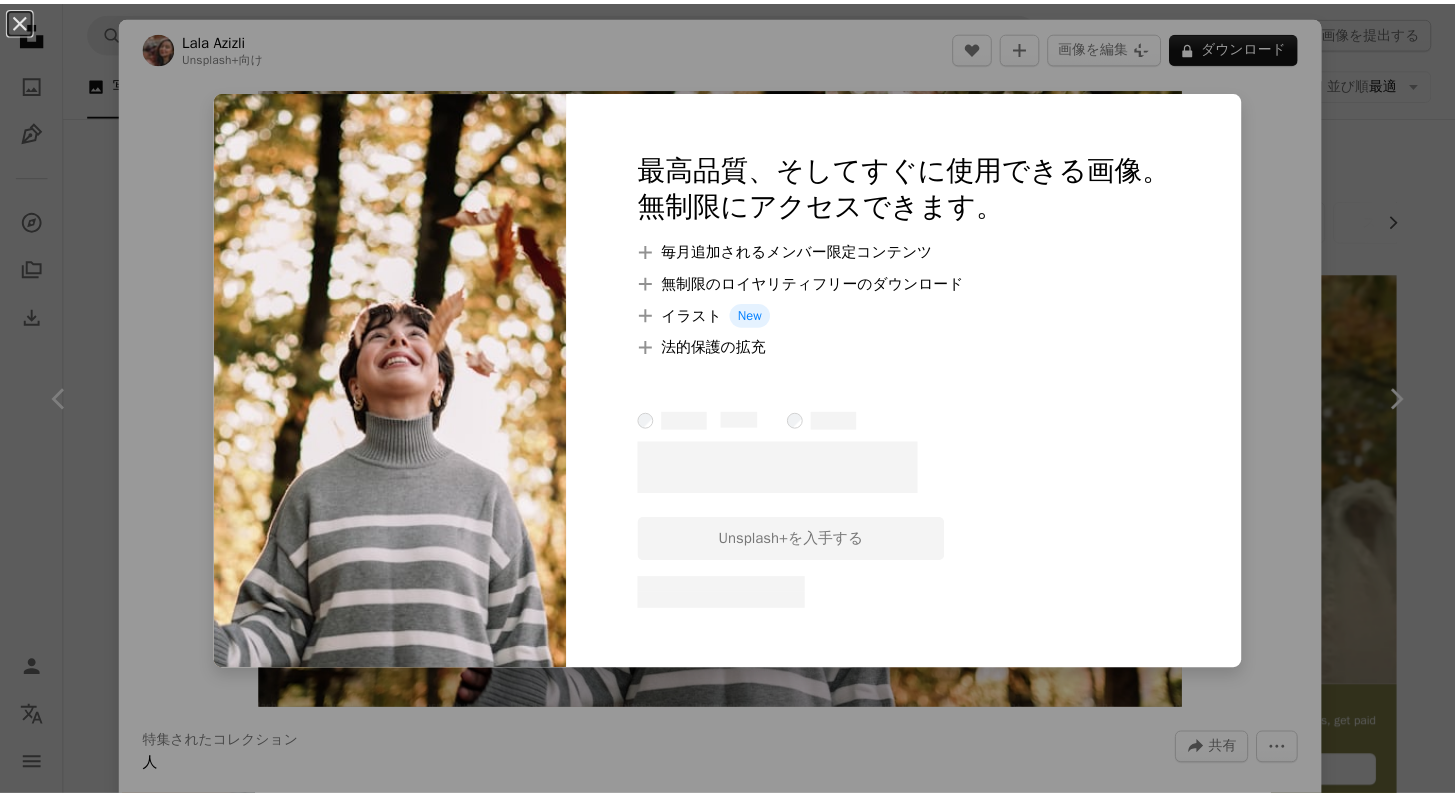 scroll, scrollTop: 3025, scrollLeft: 0, axis: vertical 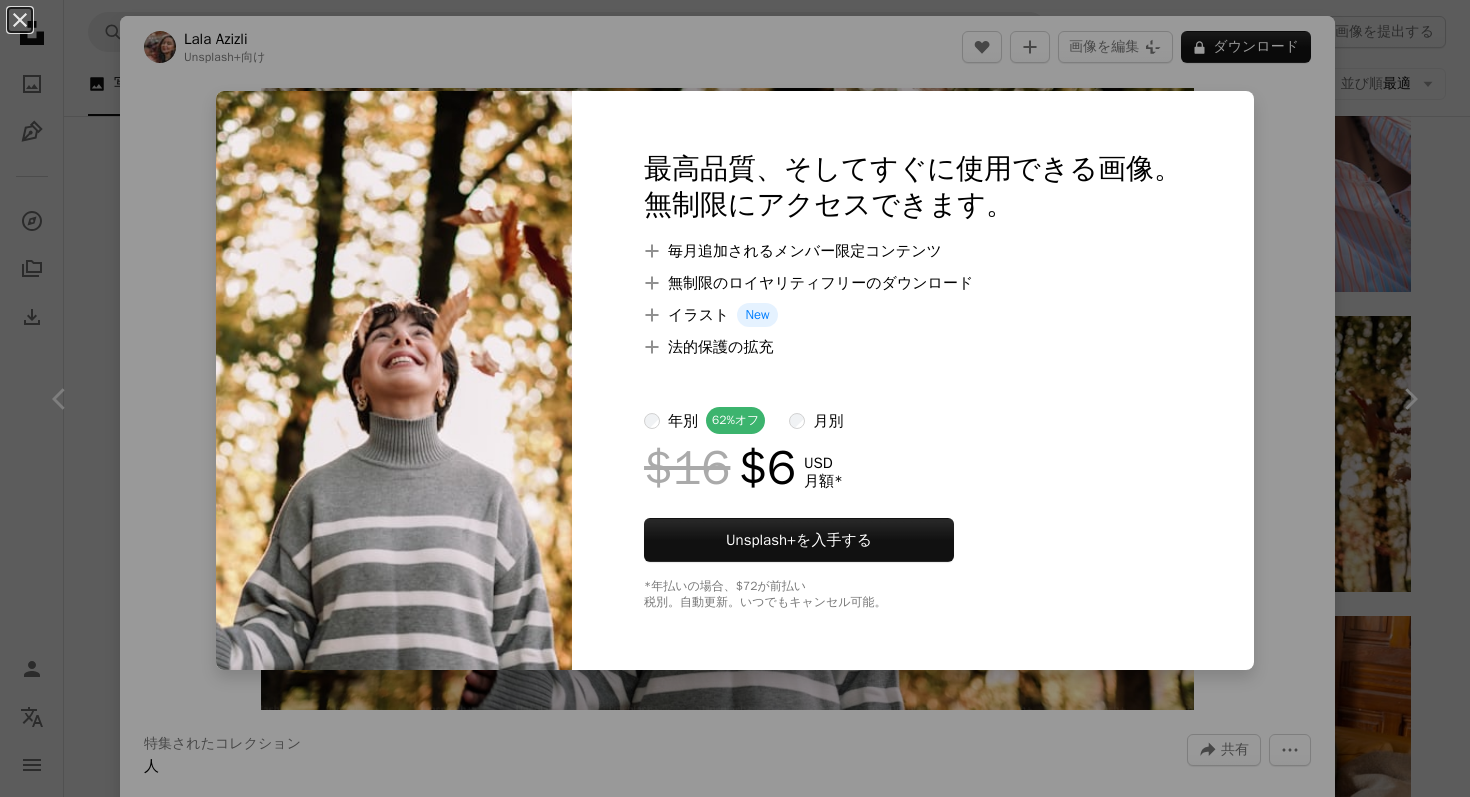 click on "An X shape 最高品質、そしてすぐに使用できる画像。 無制限にアクセスできます。 A plus sign 毎月追加されるメンバー限定コンテンツ A plus sign 無制限のロイヤリティフリーのダウンロード A plus sign イラスト  New A plus sign 法的保護の拡充 年別 62% オフ 月別 $16   $6 USD 月額 * Unsplash+ を入手する *年払いの場合、 $72 が前払い 税別。自動更新。いつでもキャンセル可能。" at bounding box center [735, 398] 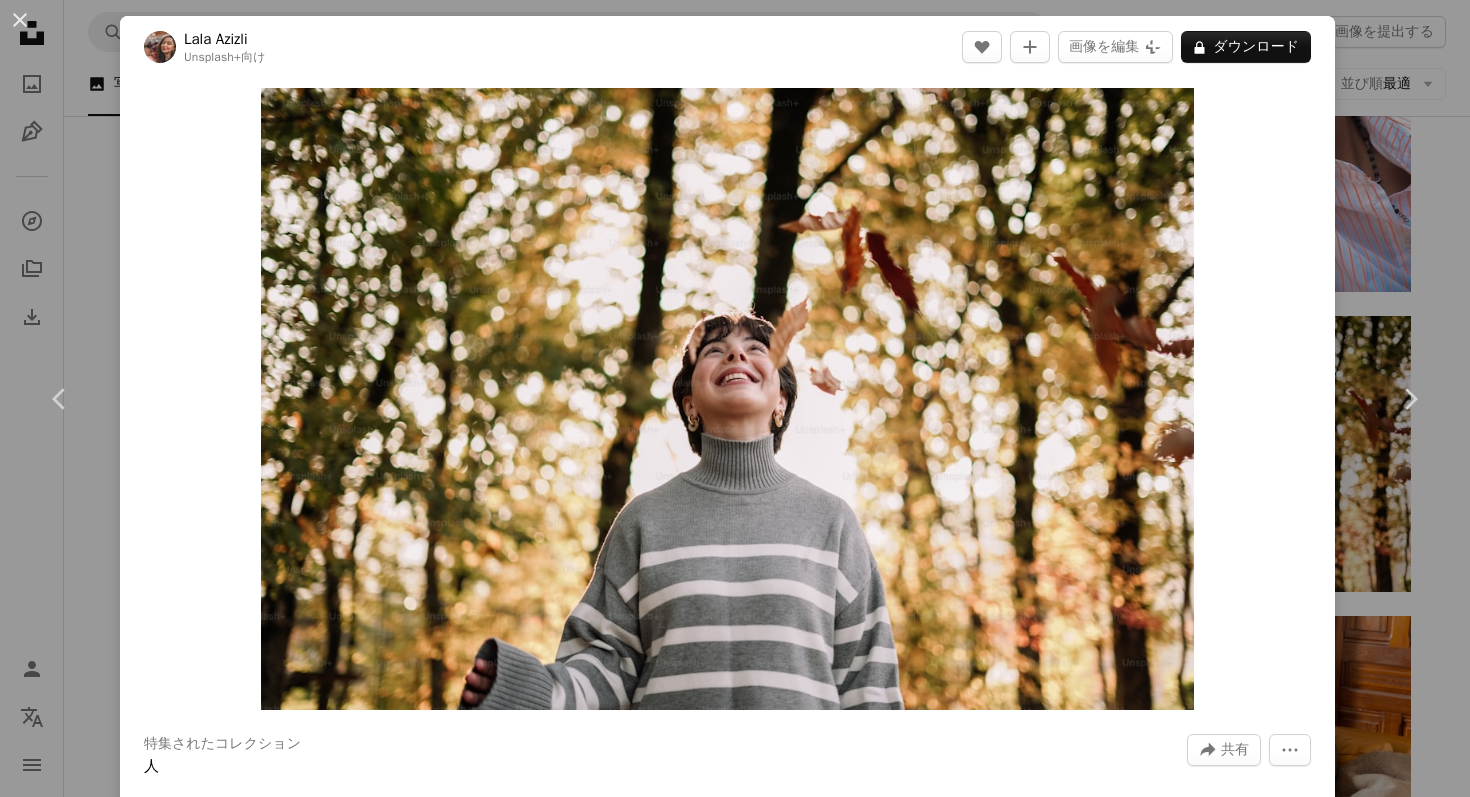 click on "An X shape Chevron left Chevron right Lala Azizli Unsplash+ 向け A heart A plus sign 画像を編集   Plus sign for Unsplash+ A lock   ダウンロード Zoom in 特集されたコレクション 人 A forward-right arrow 共有 More Actions Calendar outlined [DATE] に公開 Safety Unsplash+ライセンス の下でライセンスされています 森 肖像 女の子 人 秋 モデル 女性 嬉しい 微笑む 幸福 Z世代 ボケ味 紅葉 にこやか 笑って ウッドランド ソニー 短髪 ソニーα7iii 背景 このシリーズより Plus sign for Unsplash+ 関連イメージ Plus sign for Unsplash+ A heart A plus sign Lala Azizli Unsplash+ 向け A lock   ダウンロード Plus sign for Unsplash+ A heart A plus sign Getty Images Unsplash+ 向け A lock   ダウンロード Plus sign for Unsplash+ A heart A plus sign Annie Spratt Unsplash+ 向け A lock   ダウンロード Plus sign for Unsplash+ A heart A plus sign Getty Images Unsplash+ 向け A lock   ダウンロード" at bounding box center [735, 398] 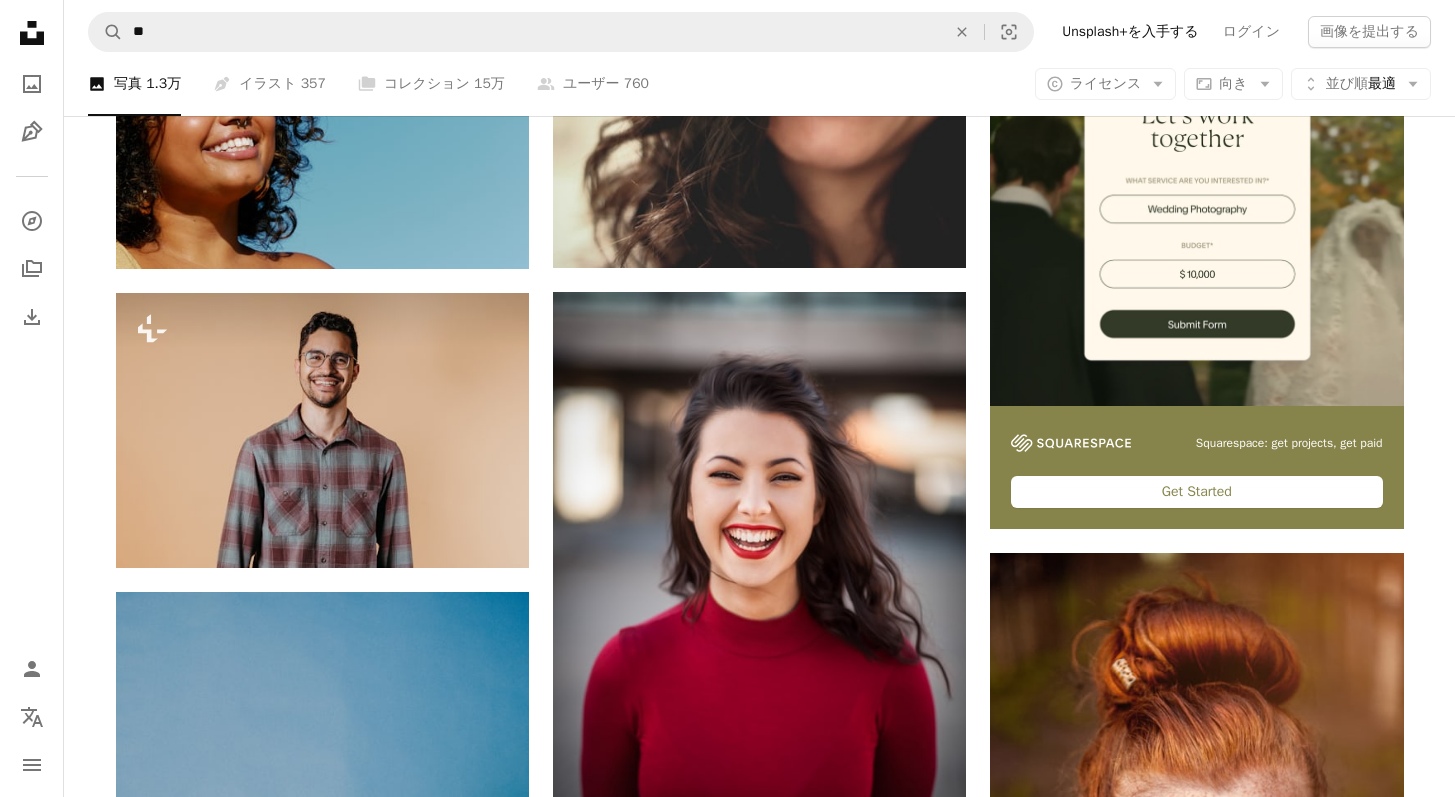 scroll, scrollTop: 0, scrollLeft: 0, axis: both 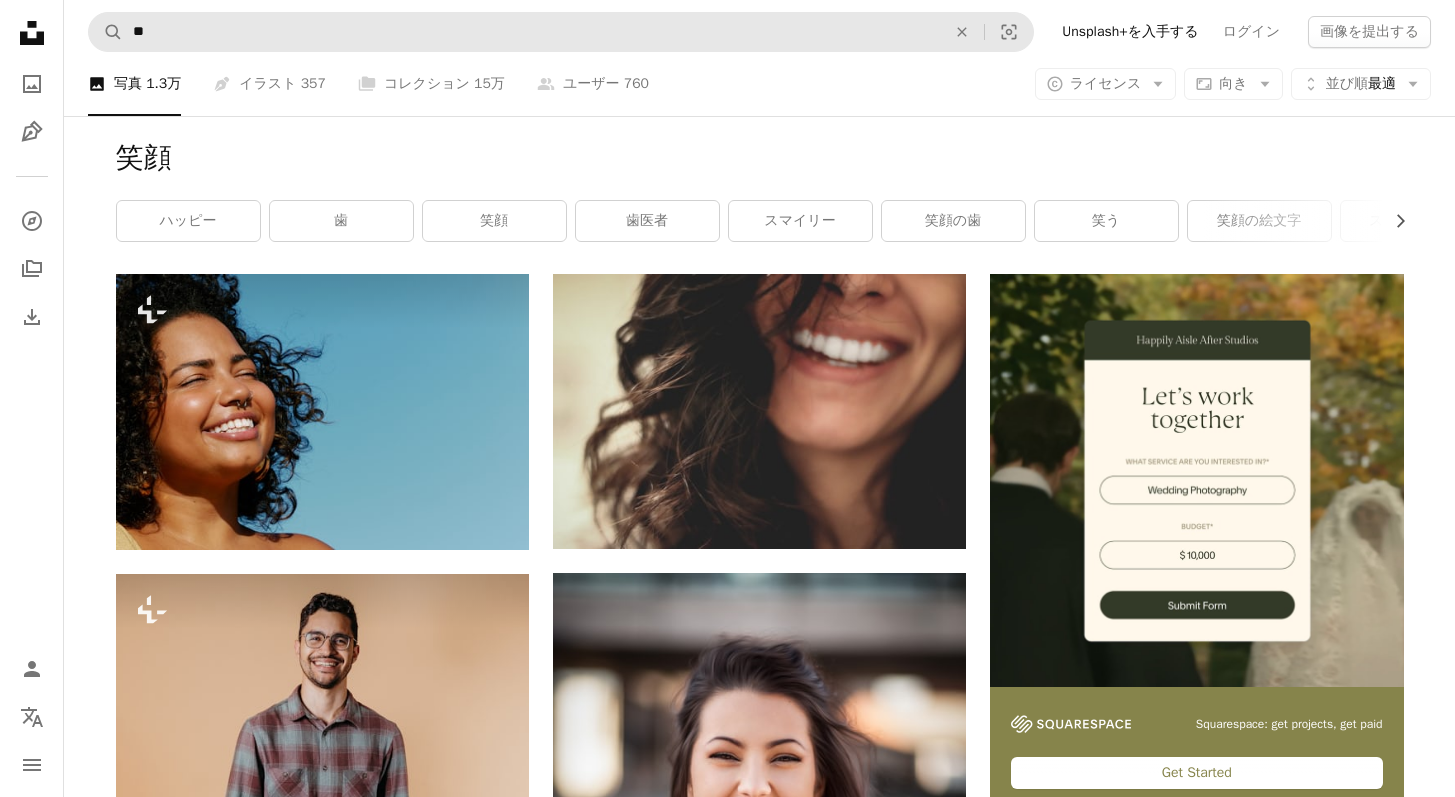 click on "A magnifying glass ** An X shape Visual search" at bounding box center (561, 32) 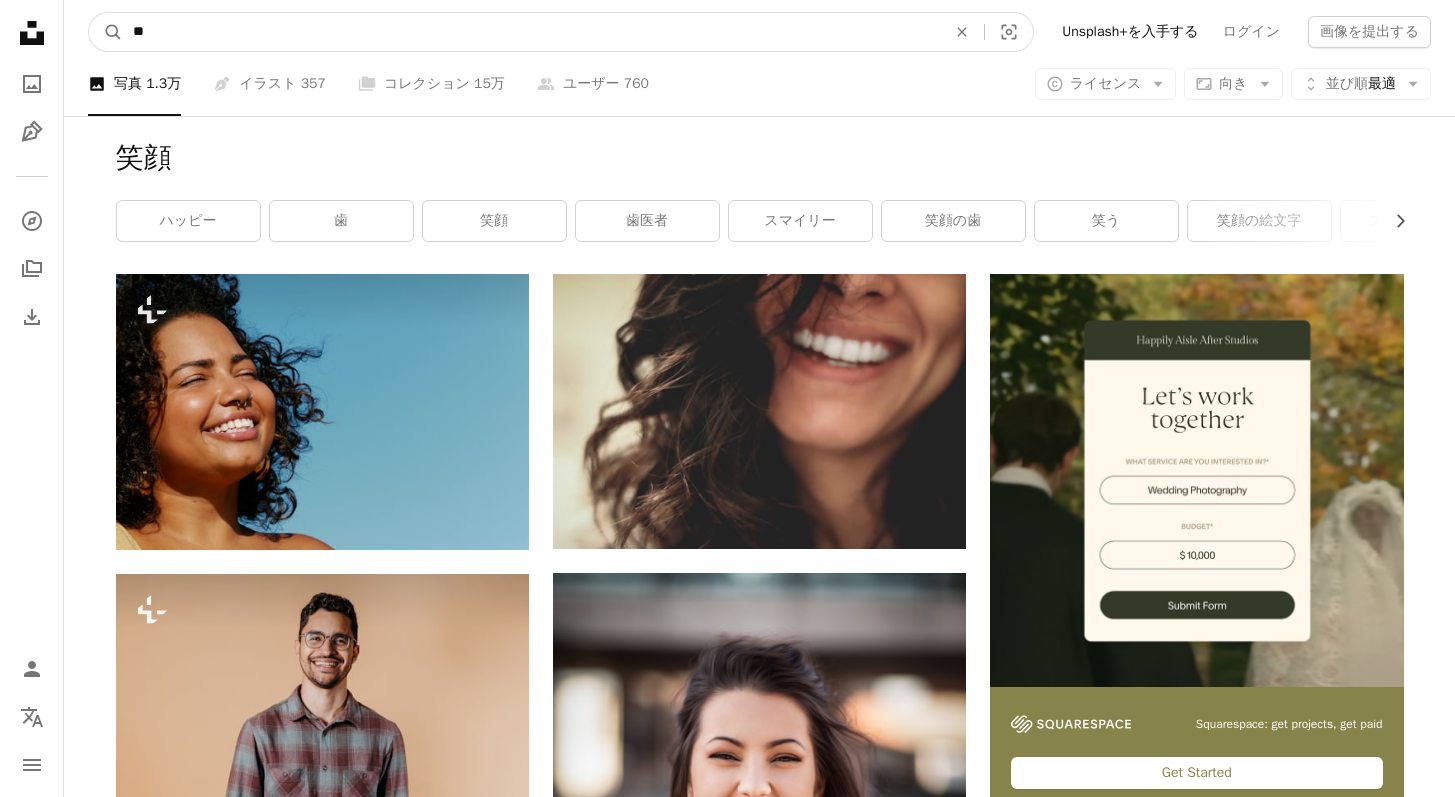 click on "**" at bounding box center (531, 32) 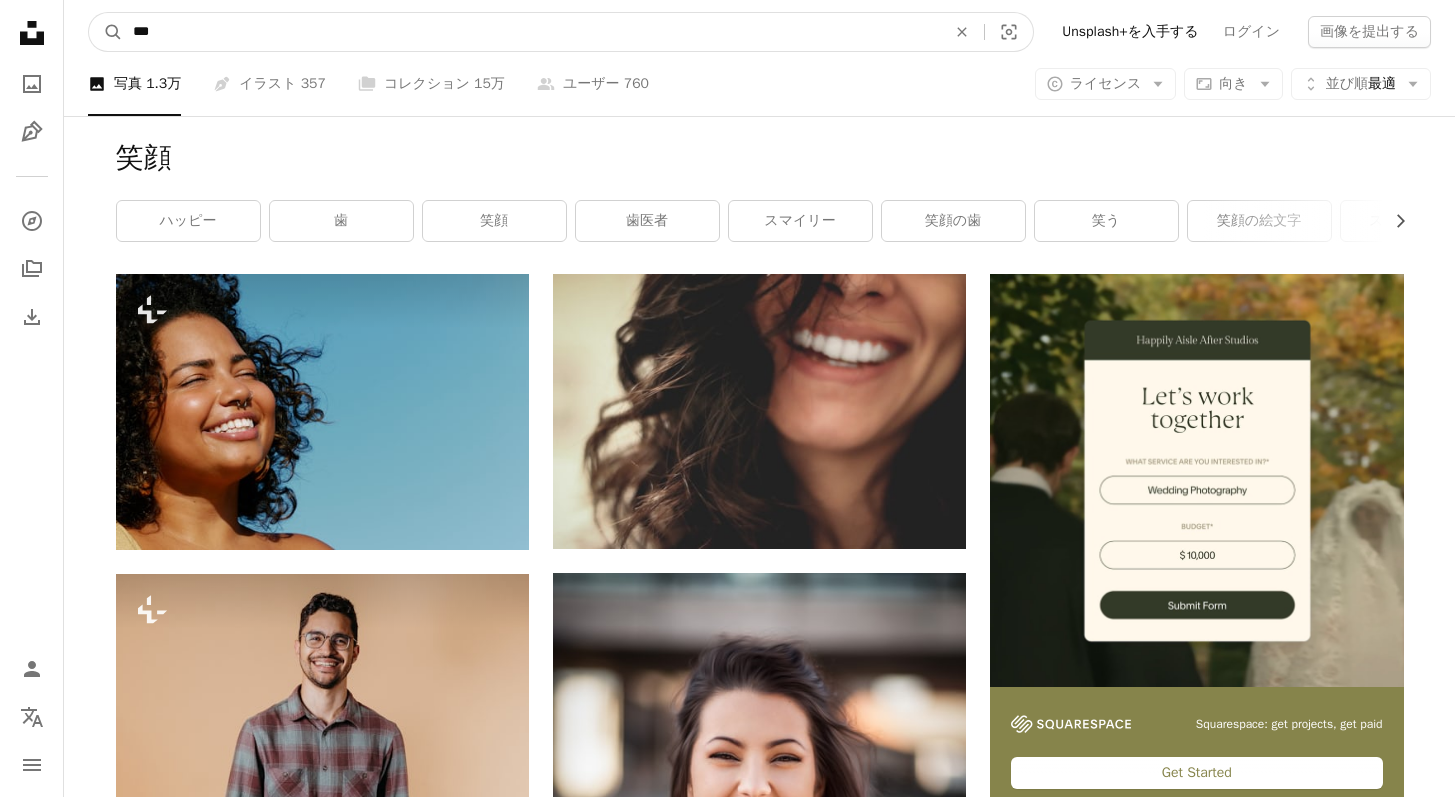 type on "**" 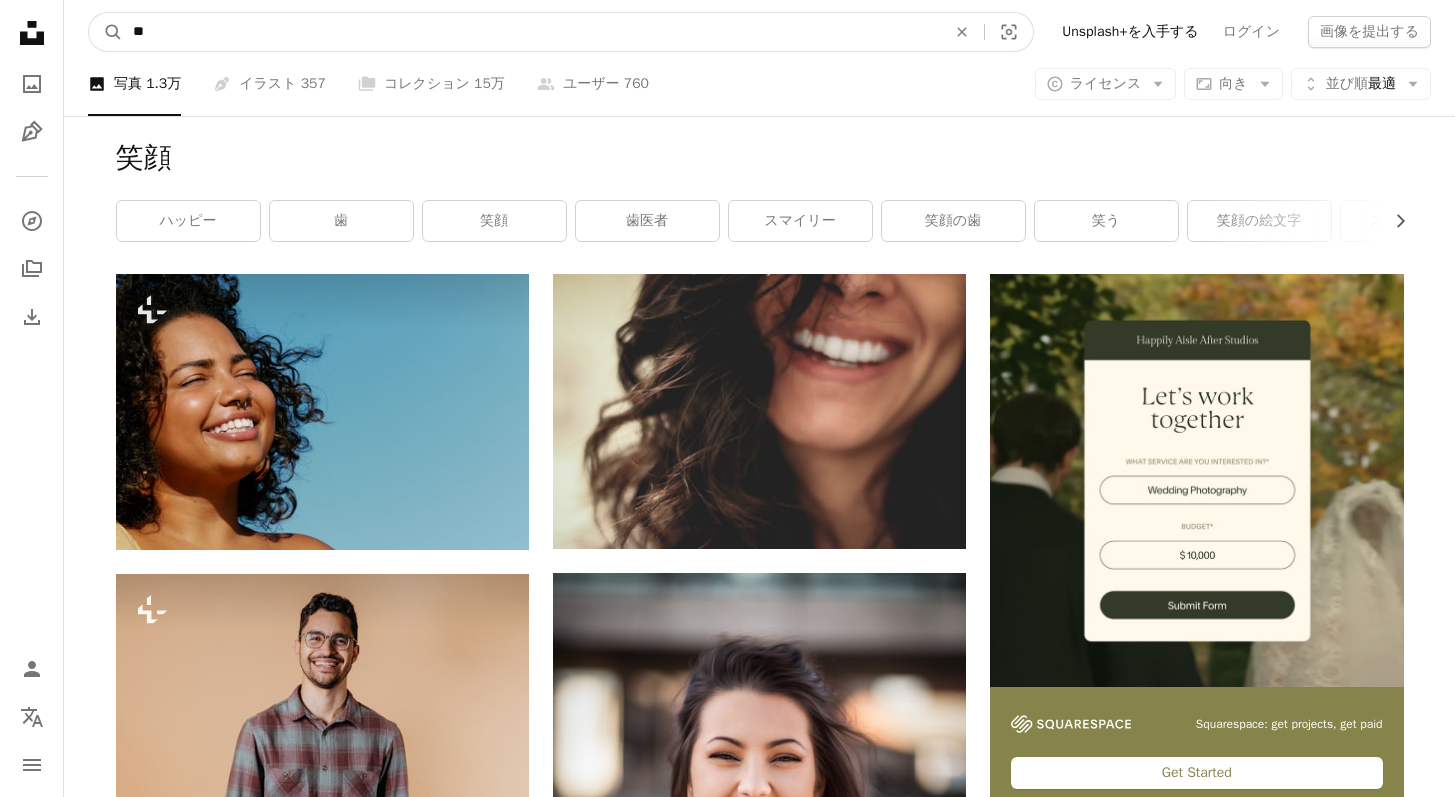 click on "A magnifying glass" at bounding box center (106, 32) 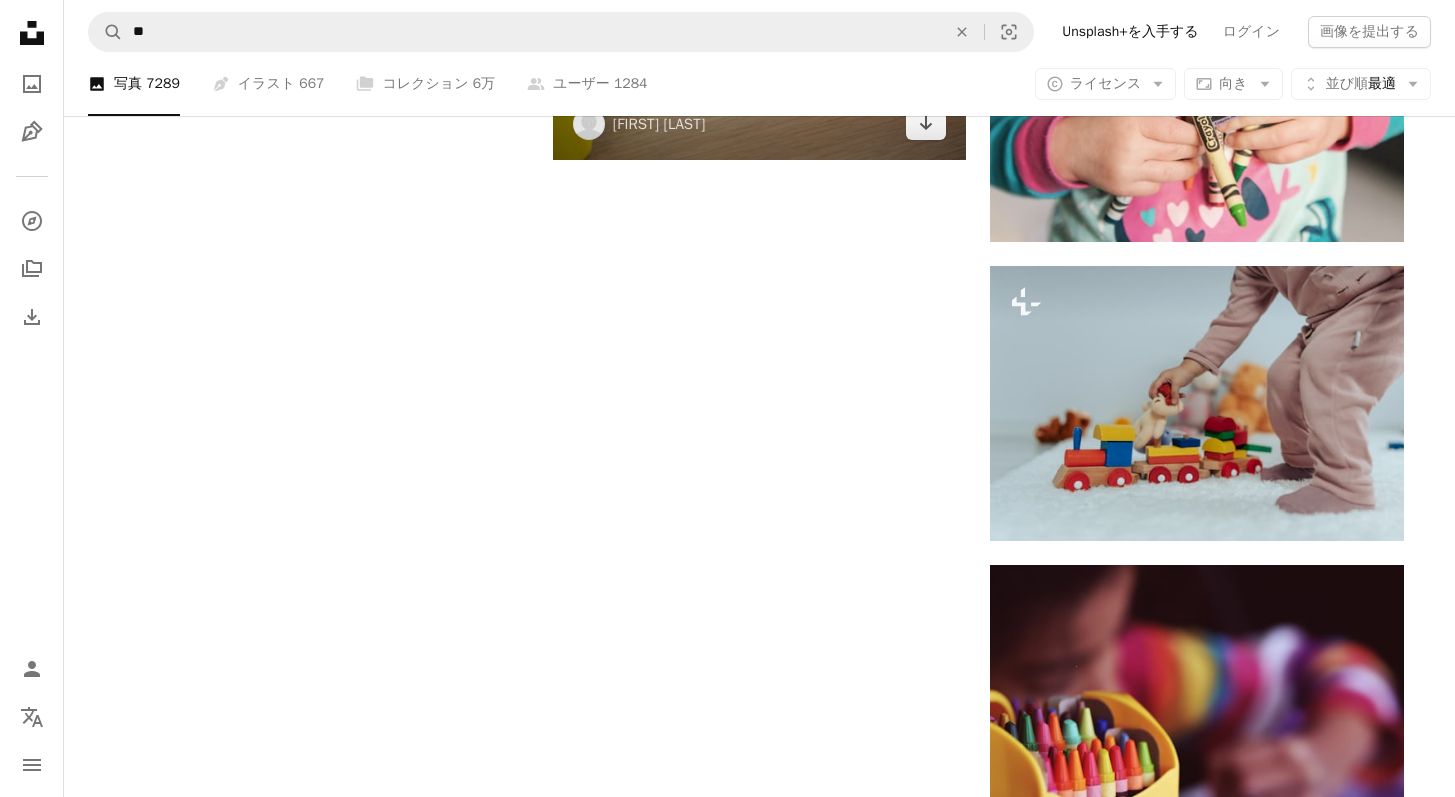 scroll, scrollTop: 1925, scrollLeft: 0, axis: vertical 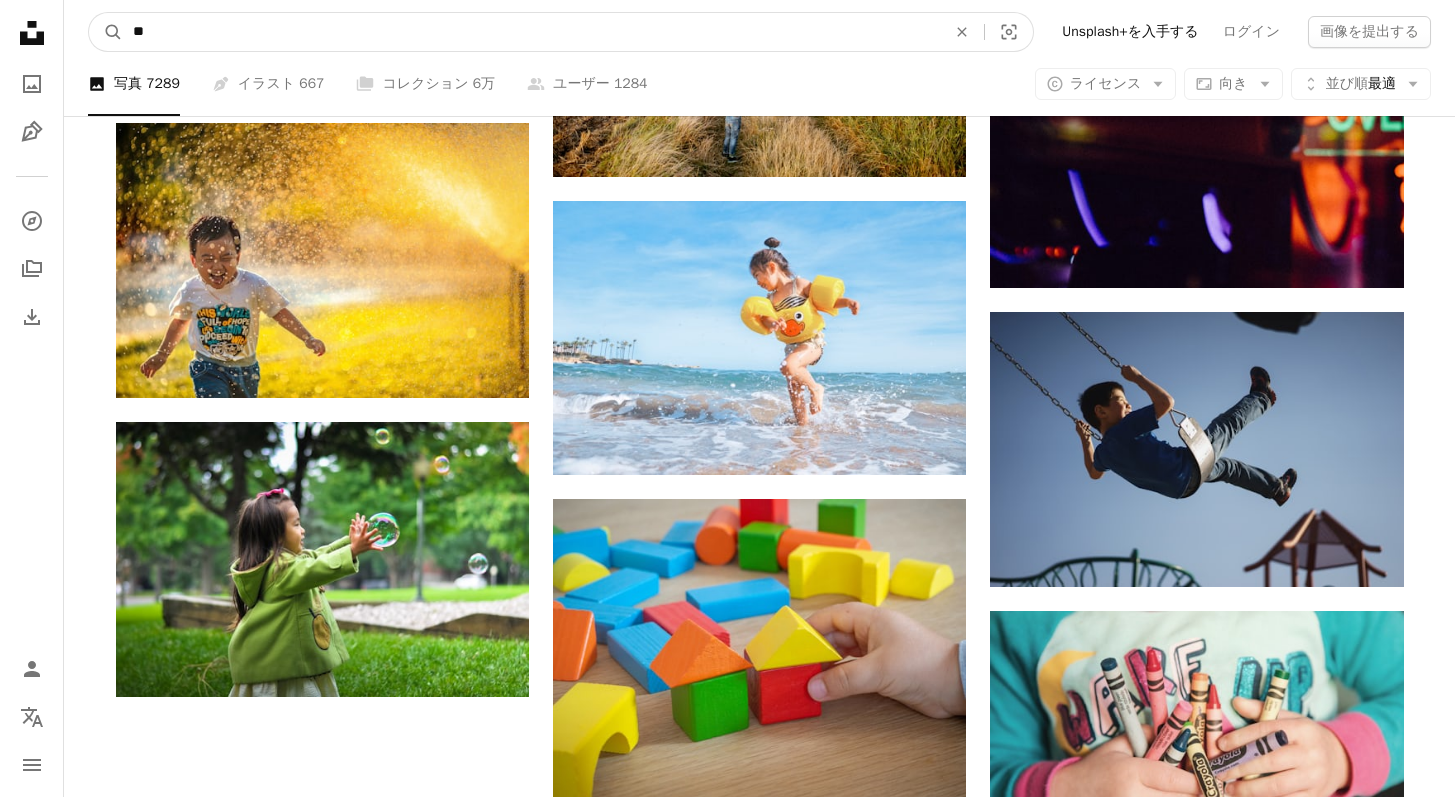 click on "**" at bounding box center [531, 32] 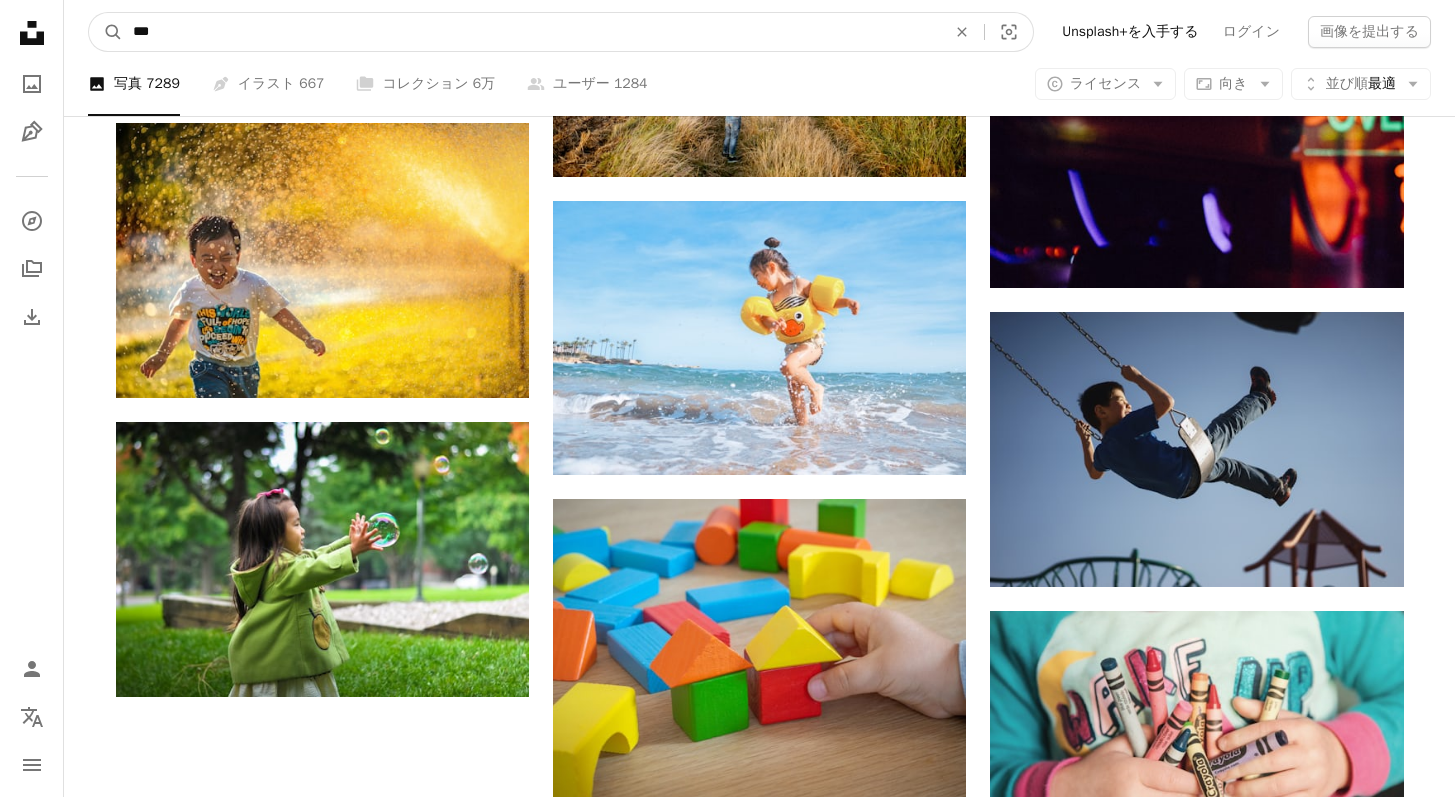 type on "*" 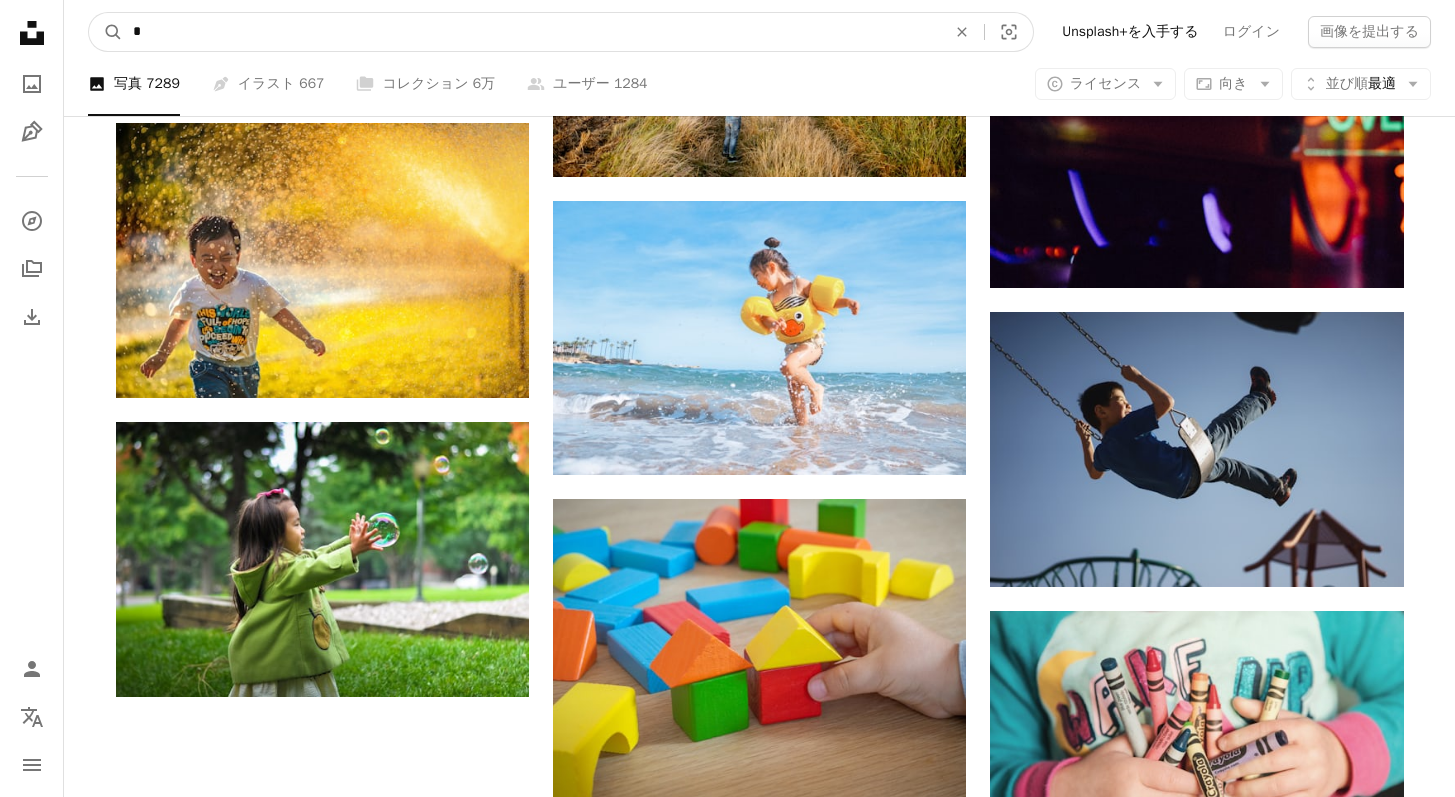 click on "*" at bounding box center (531, 32) 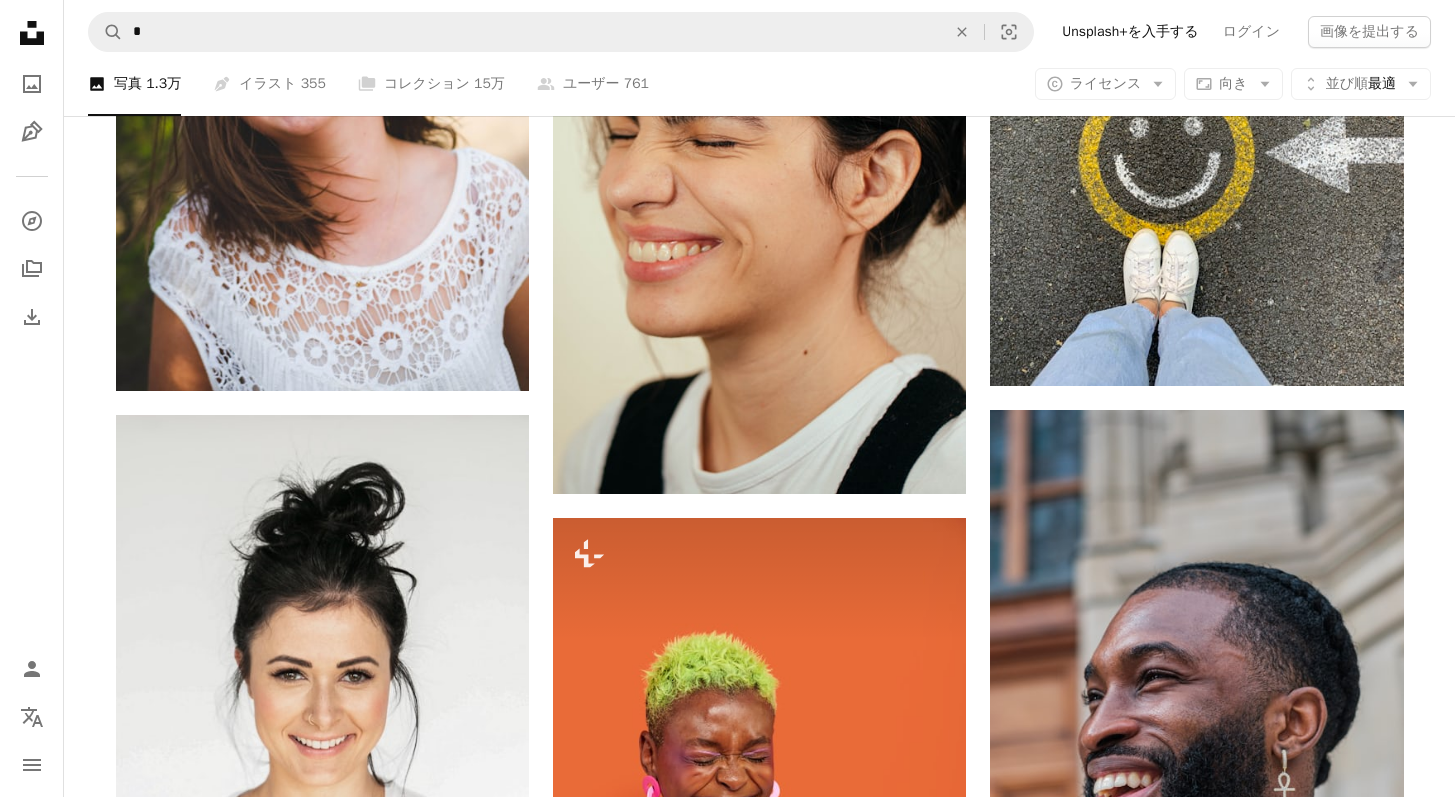 scroll, scrollTop: 1616, scrollLeft: 0, axis: vertical 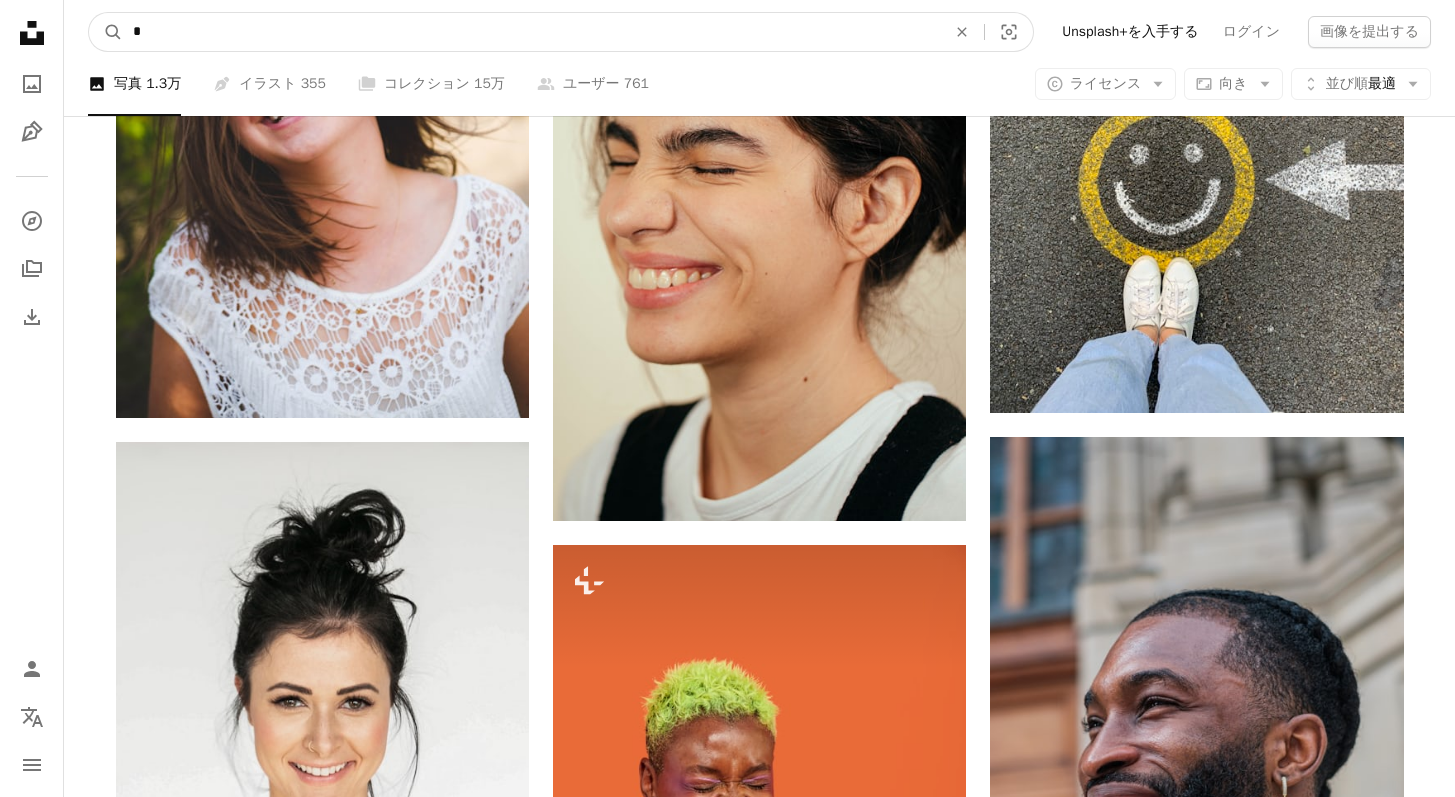 click on "*" at bounding box center [531, 32] 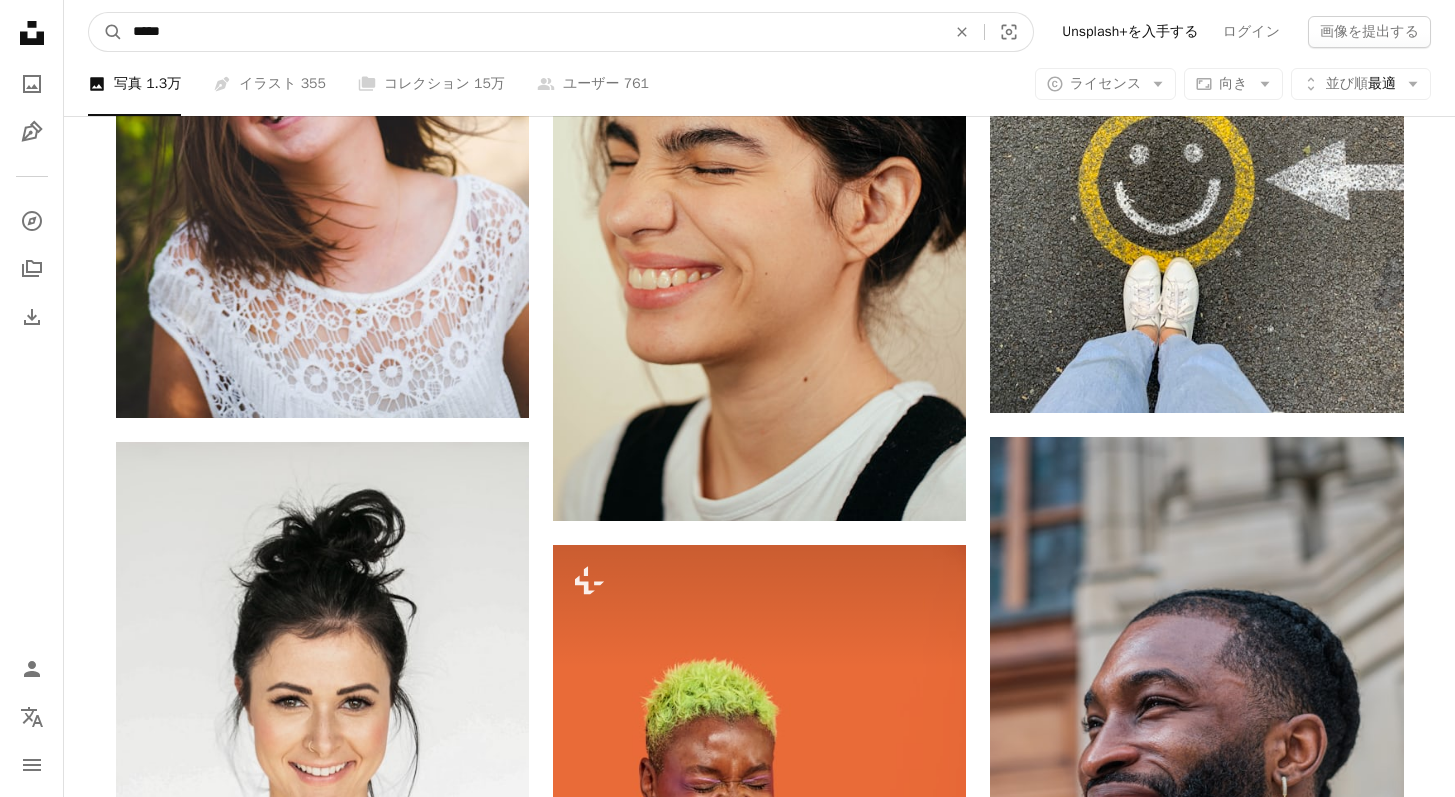 type on "****" 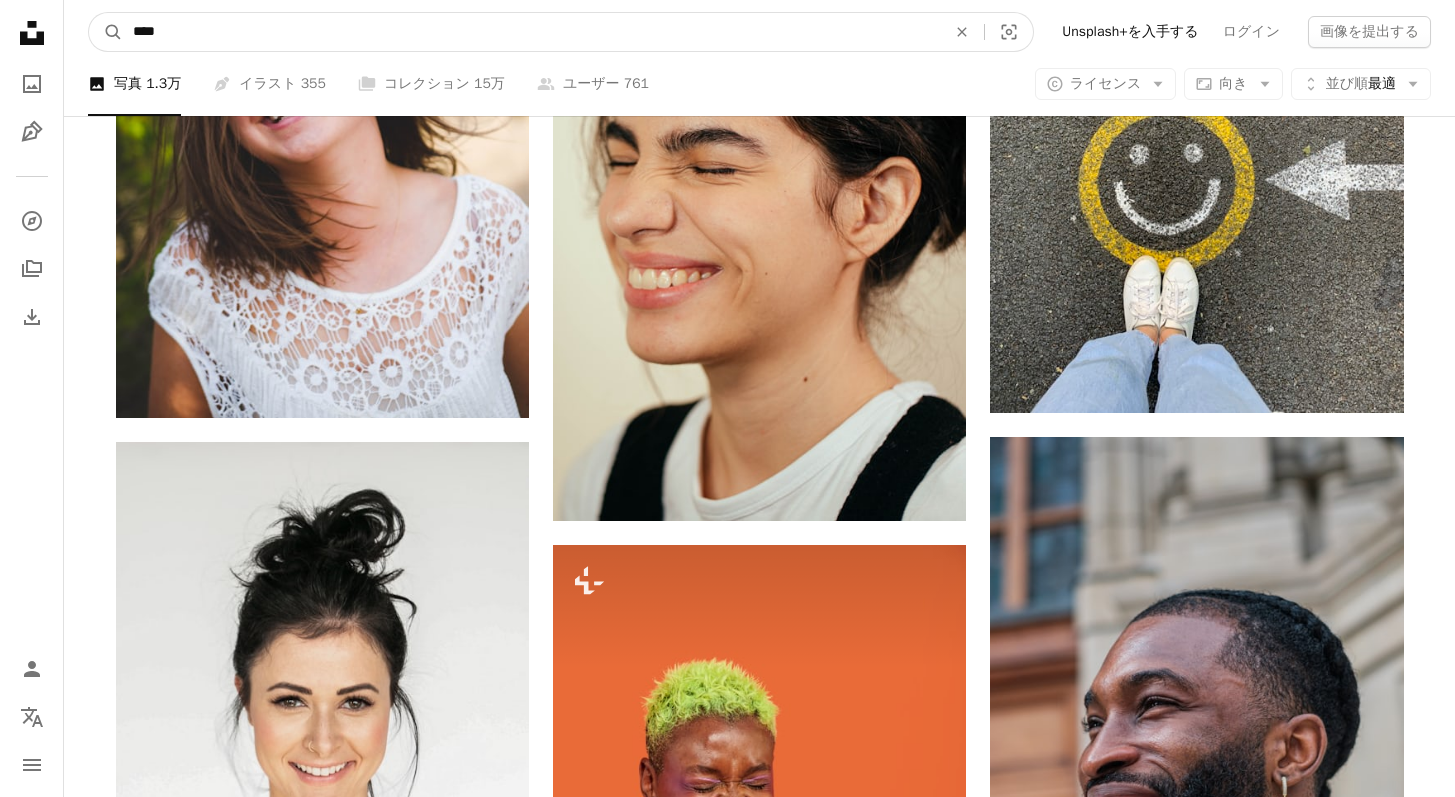 click on "A magnifying glass" at bounding box center (106, 32) 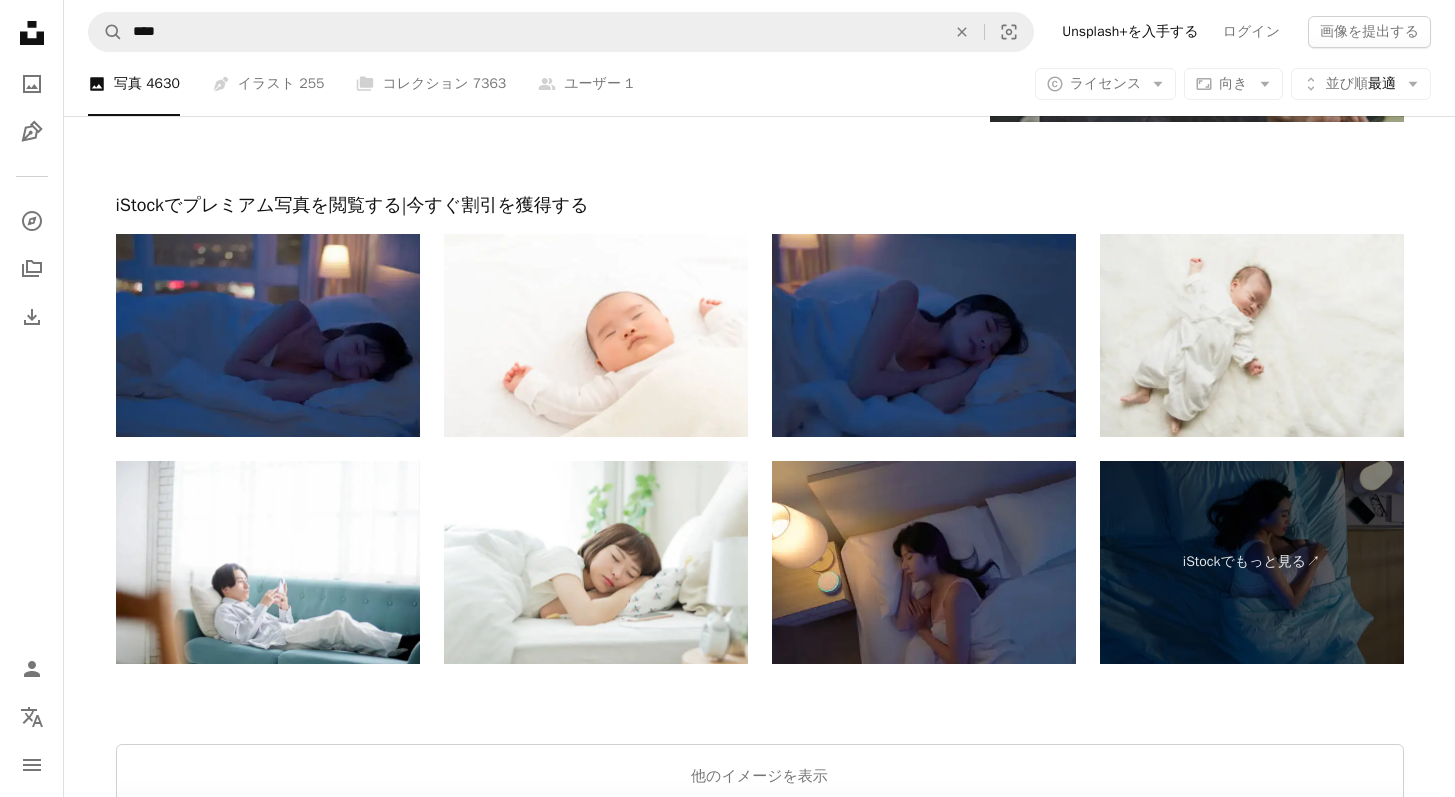 scroll, scrollTop: 3780, scrollLeft: 0, axis: vertical 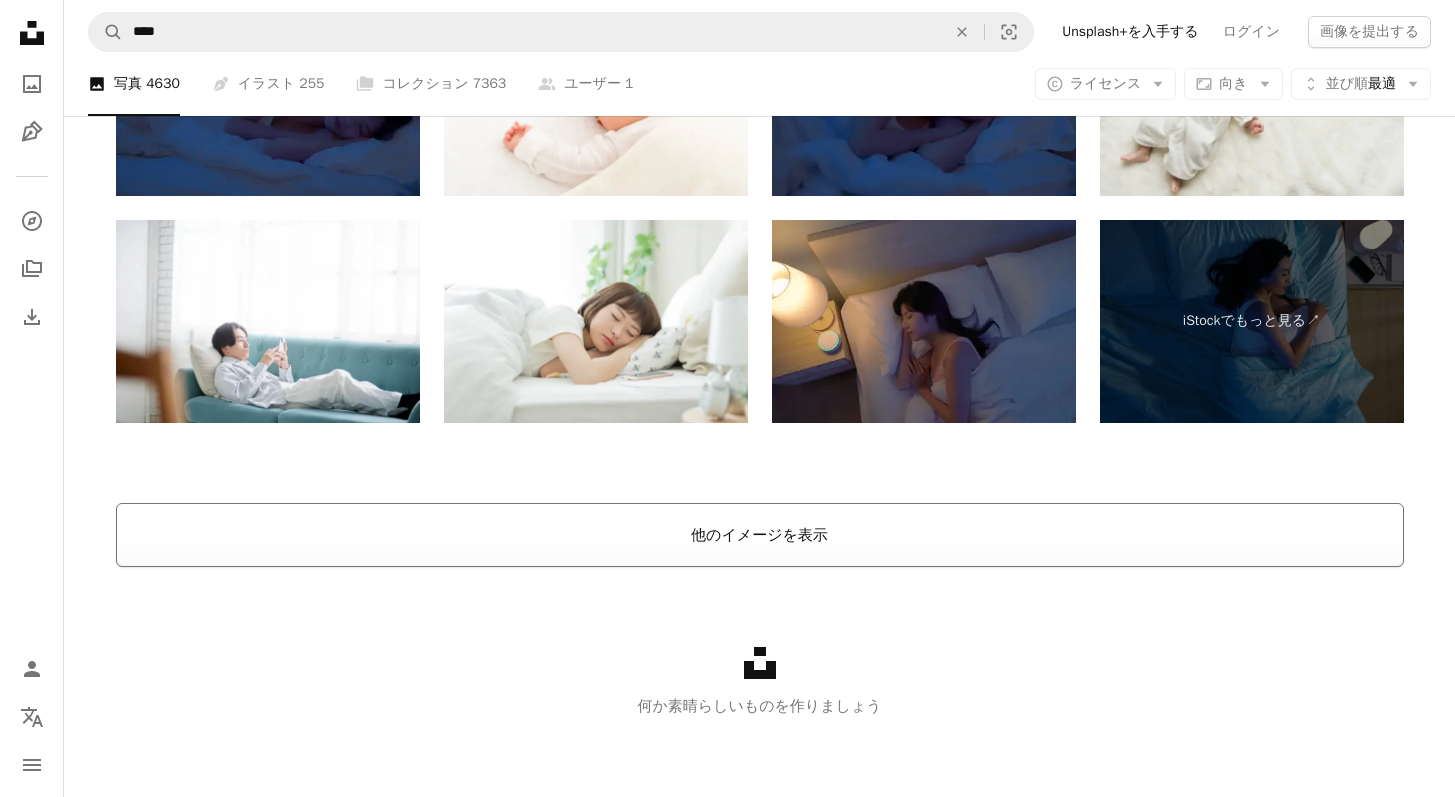 click on "他のイメージを表示" at bounding box center [760, 535] 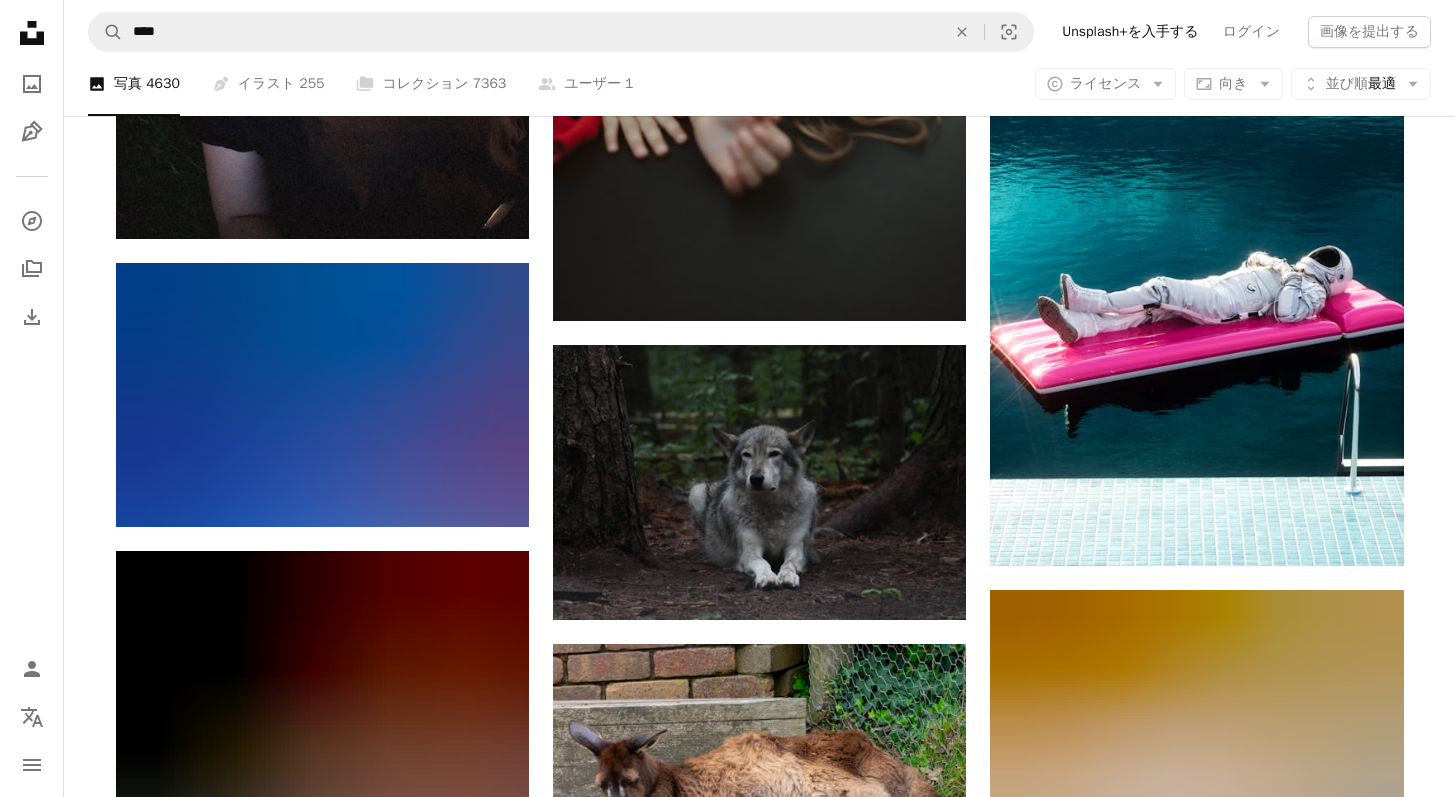 scroll, scrollTop: 17878, scrollLeft: 0, axis: vertical 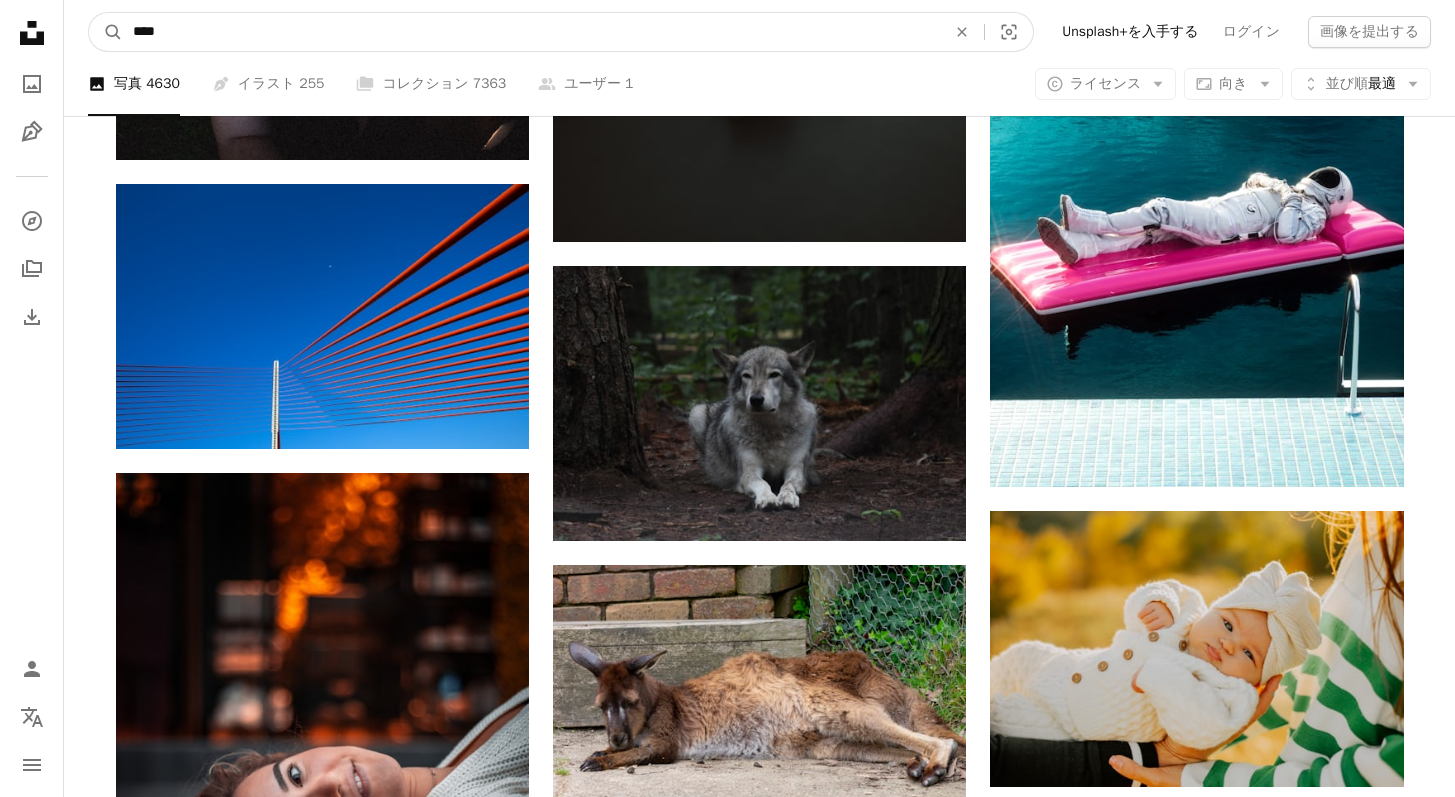click on "****" at bounding box center (531, 32) 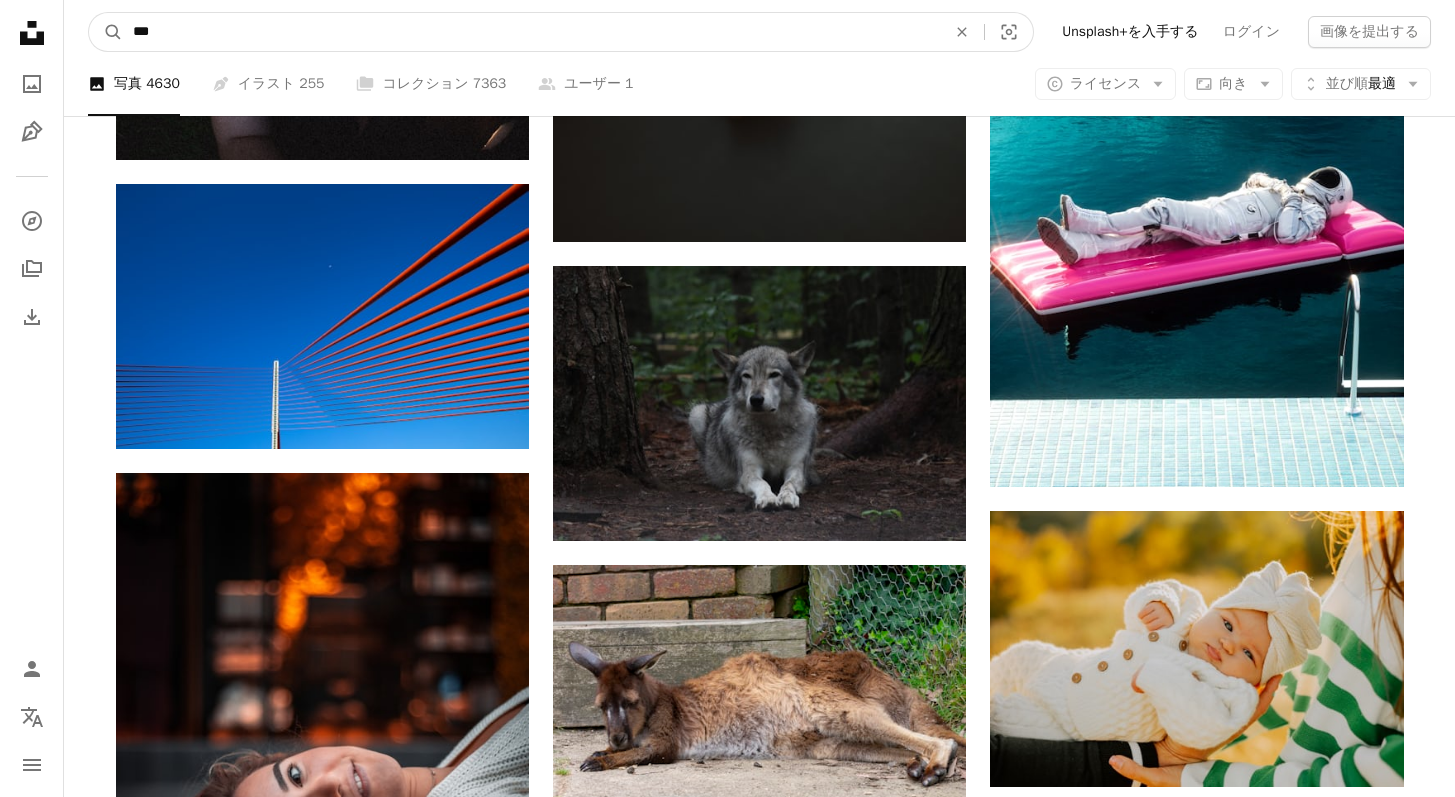 type on "**" 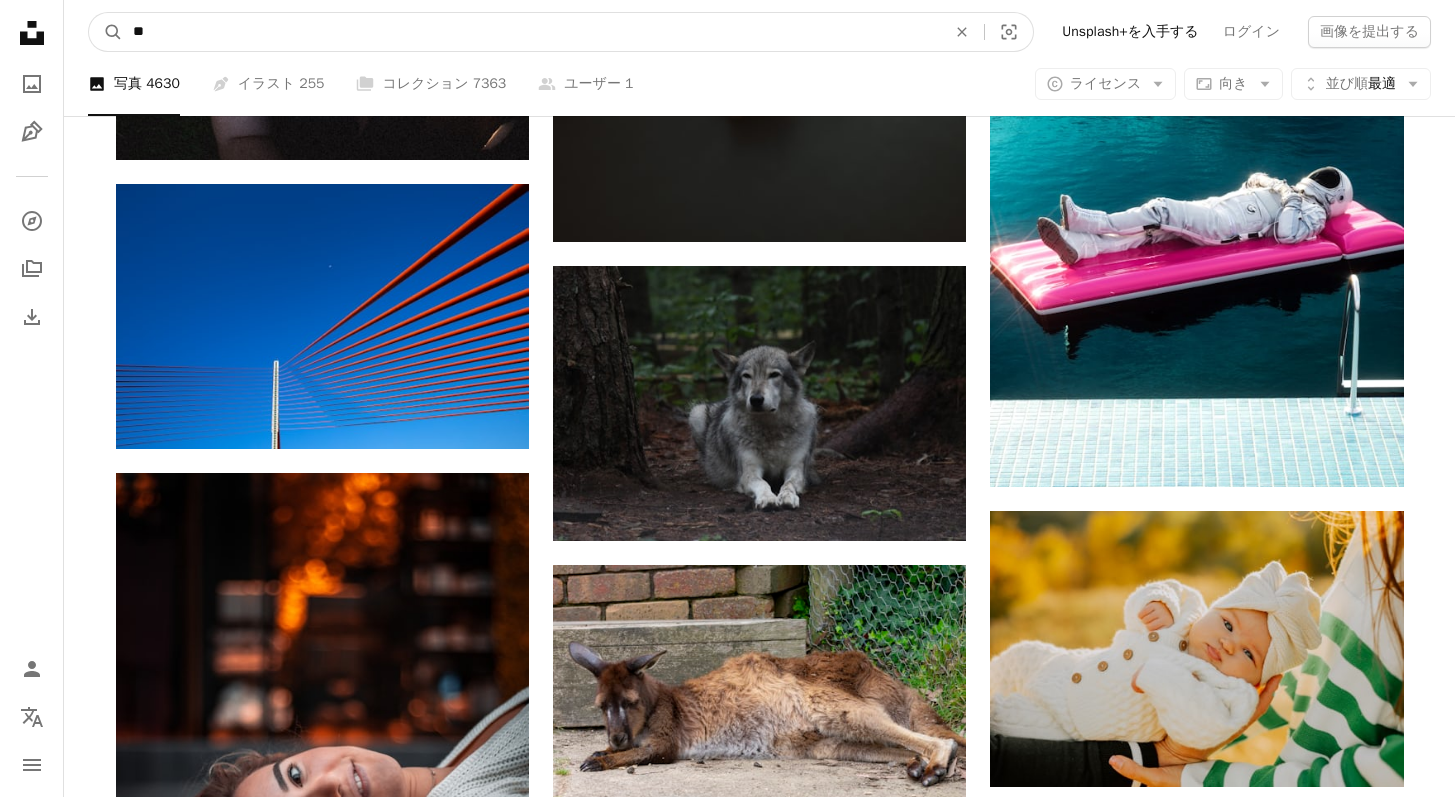 click on "A magnifying glass" at bounding box center (106, 32) 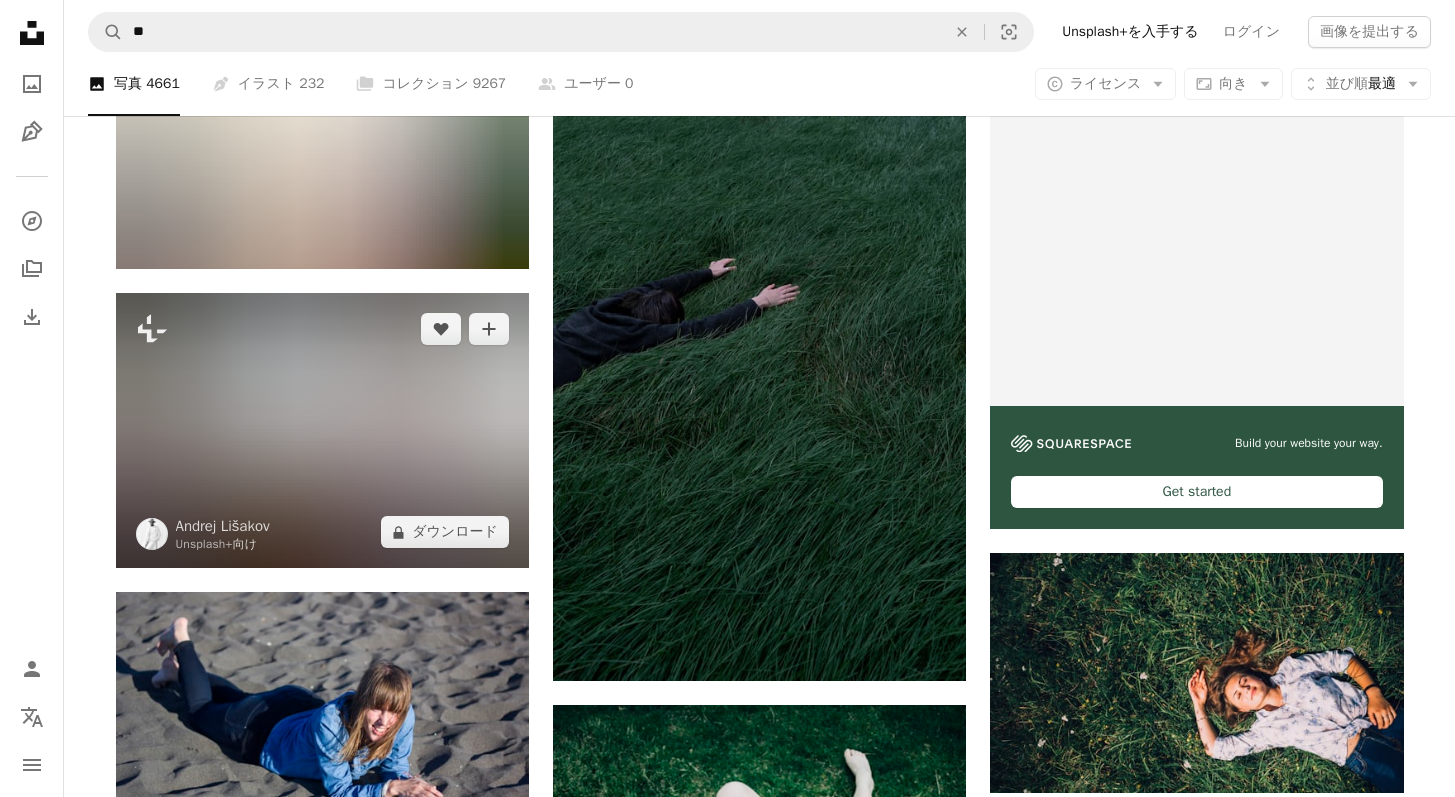 scroll, scrollTop: 172, scrollLeft: 0, axis: vertical 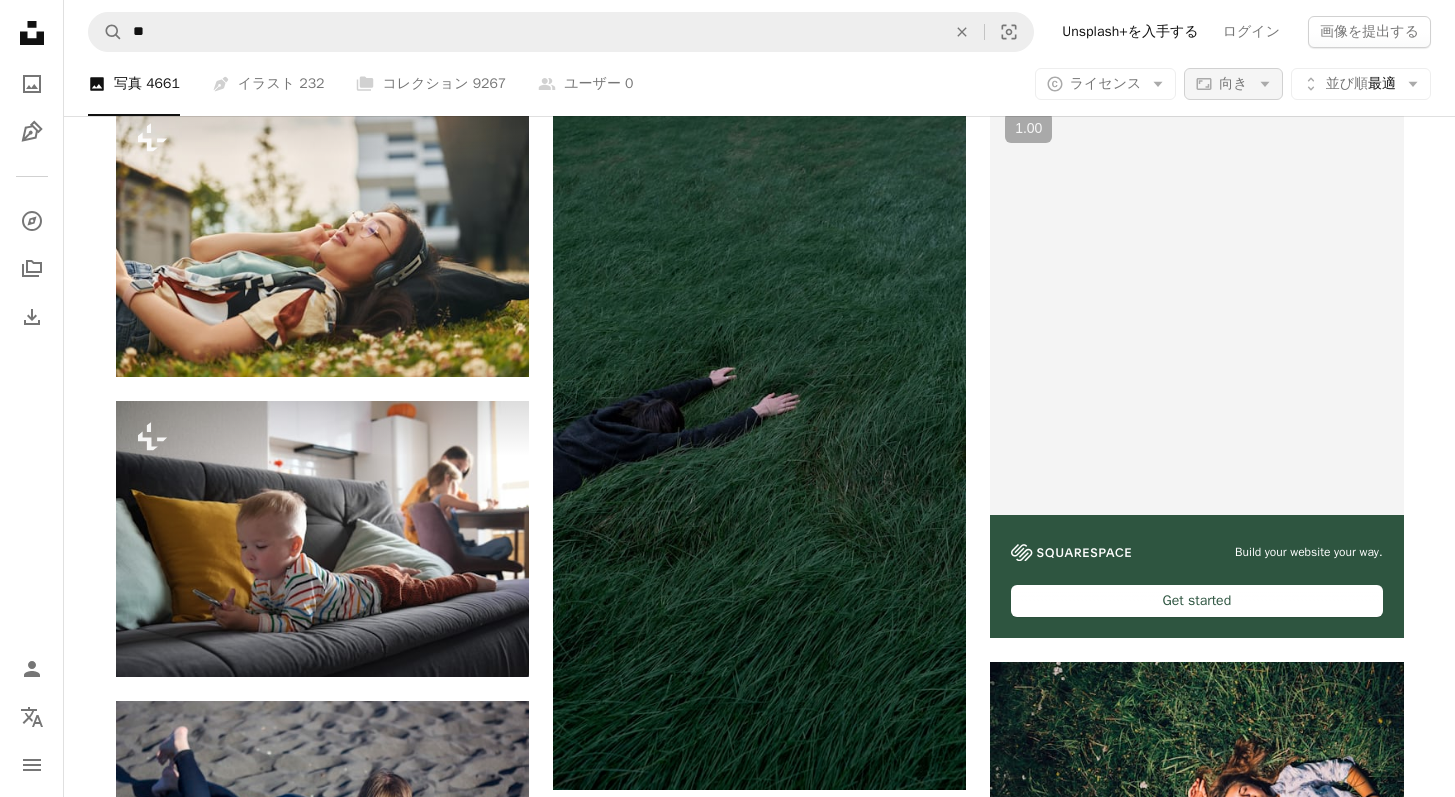 click on "Aspect ratio 向き Arrow down" at bounding box center (1233, 84) 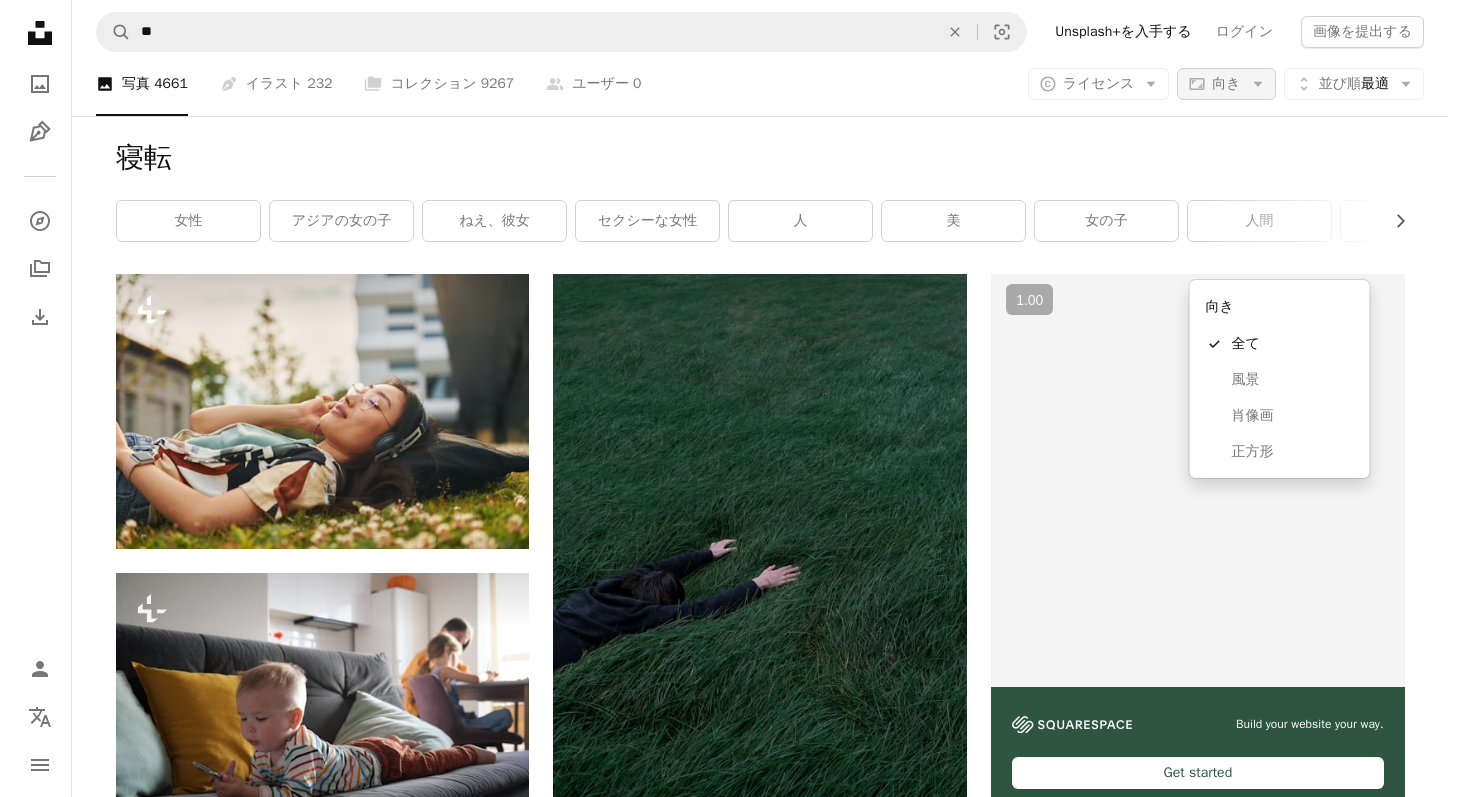 scroll, scrollTop: 0, scrollLeft: 0, axis: both 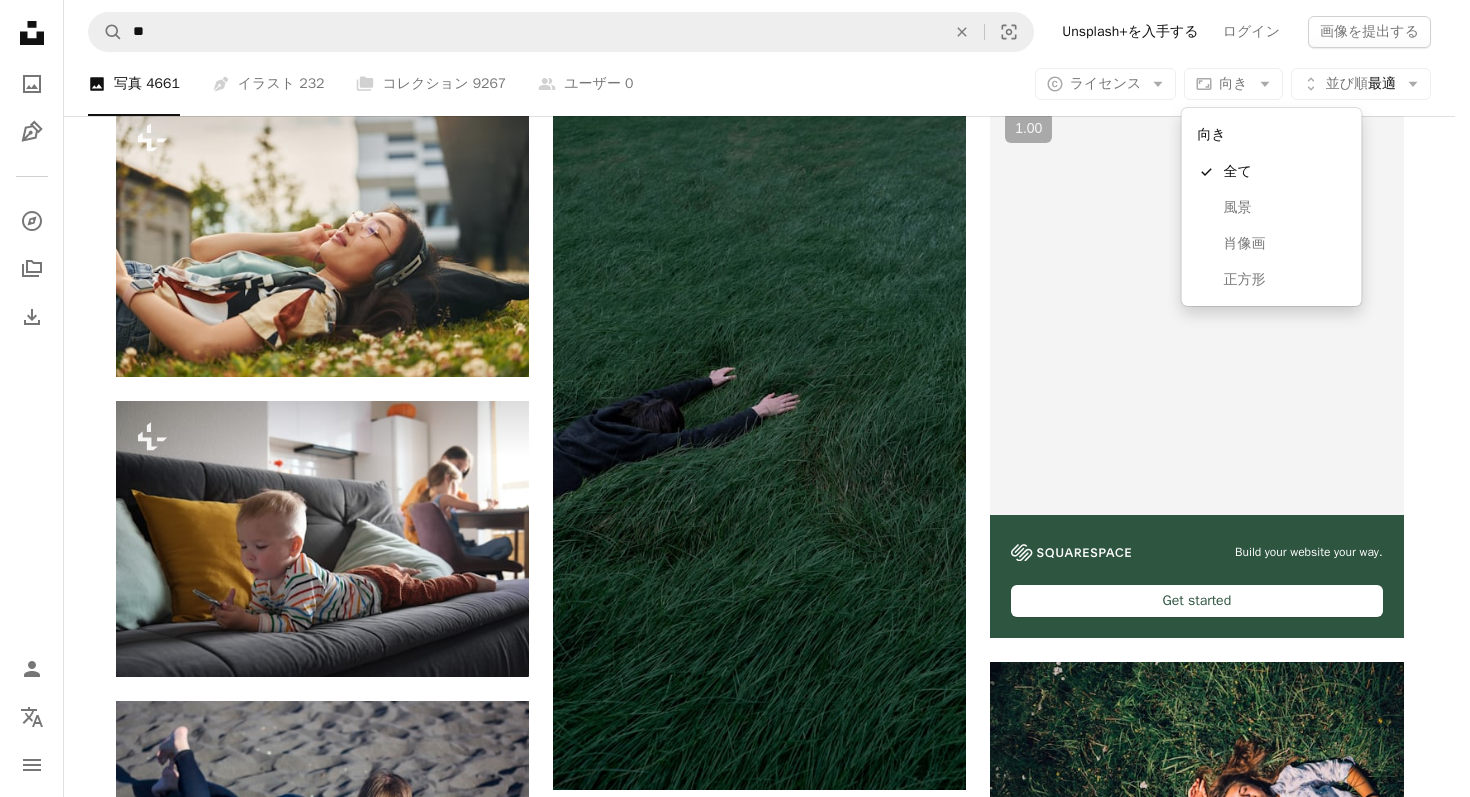 click on "Unsplash logo Unsplash ホーム A photo Pen Tool A compass A stack of folders Download Person Localization icon navigation menu A magnifying glass ** An X shape Visual search Unsplash+を入手する ログイン 画像を提出する A photo 写真   4661 Pen Tool イラスト   232 A stack of folders コレクション   9267 A group of people ユーザー   0 A copyright icon © ライセンス Arrow down Aspect ratio 向き Arrow down Unfold 並び順  最適 Arrow down Filters フィルター 寝転 Chevron right 女性 アジアの女の子 ねえ、彼女 セクシーな女性 人 美 女の子 人間 女 灰色 幸福 Plus sign for Unsplash+ A heart A plus sign Getty Images Unsplash+ 向け A lock   ダウンロード Plus sign for Unsplash+ A heart A plus sign Andrej Lišakov Unsplash+ 向け A lock   ダウンロード A heart A plus sign Pepe Cast Zam Arrow pointing down Plus sign for Unsplash+ A heart A plus sign Polina Kuzovkova Unsplash+ 向け A lock   ダウンロード A heart A heart" at bounding box center (727, 398) 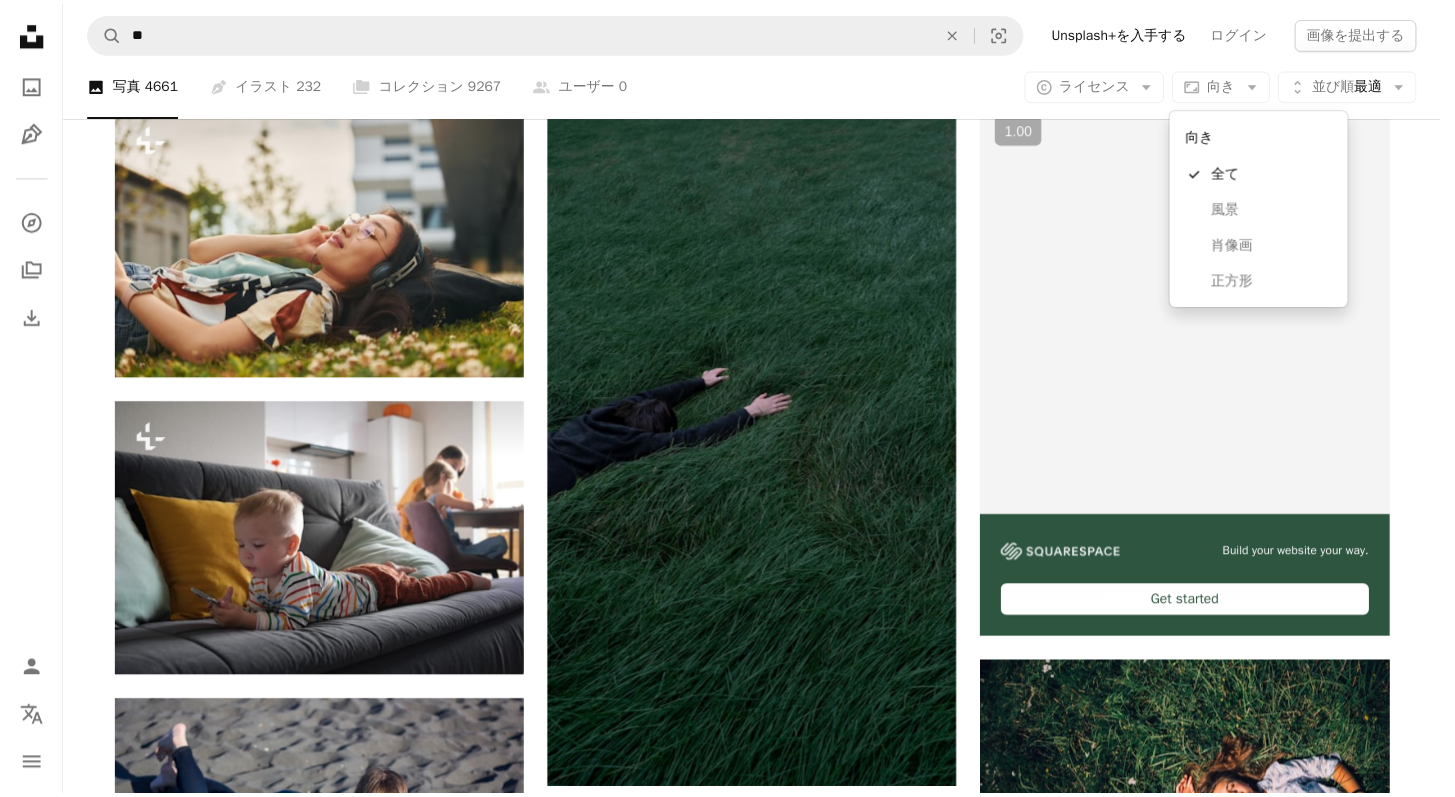 scroll, scrollTop: 172, scrollLeft: 0, axis: vertical 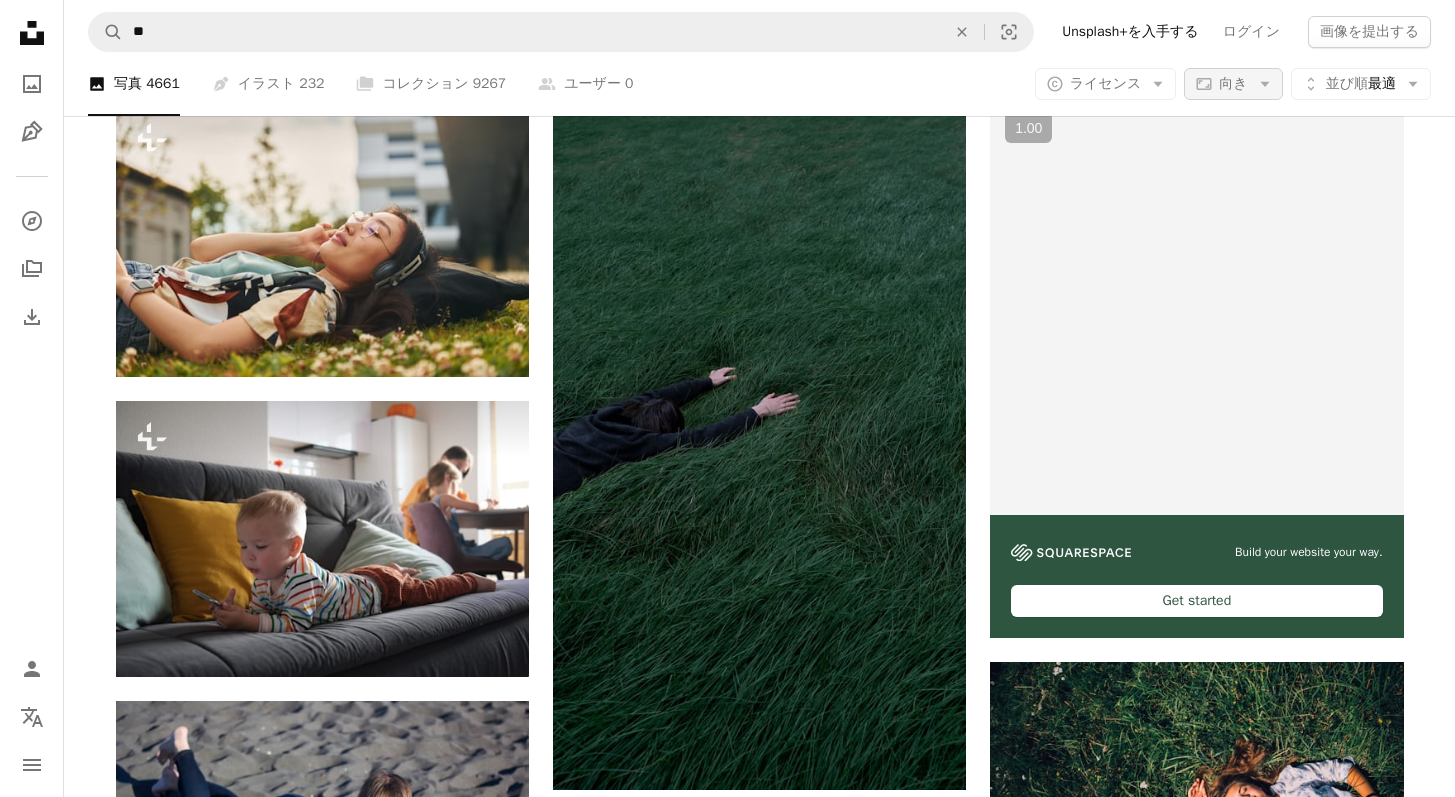 click on "Aspect ratio 向き Arrow down" at bounding box center [1233, 84] 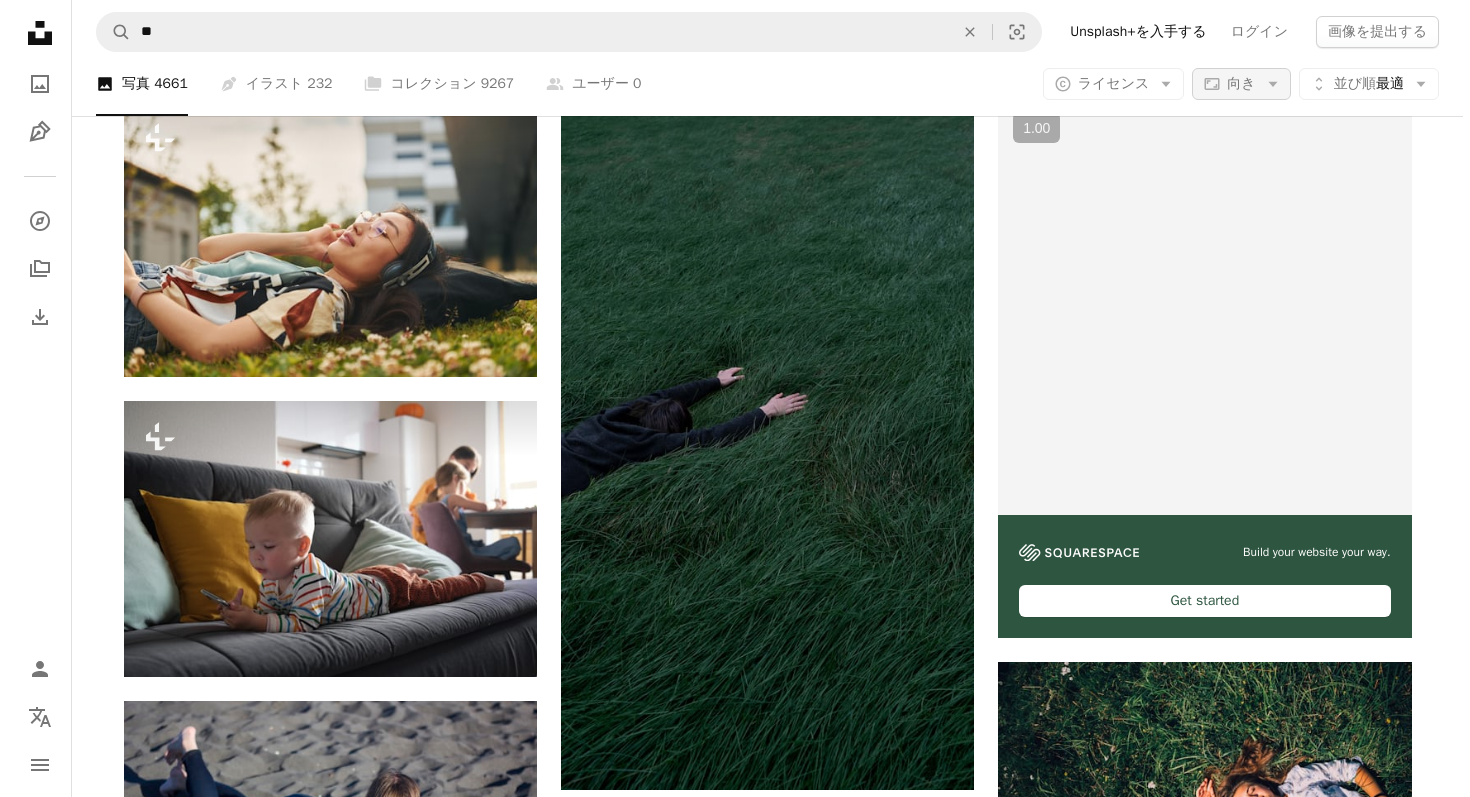scroll, scrollTop: 0, scrollLeft: 0, axis: both 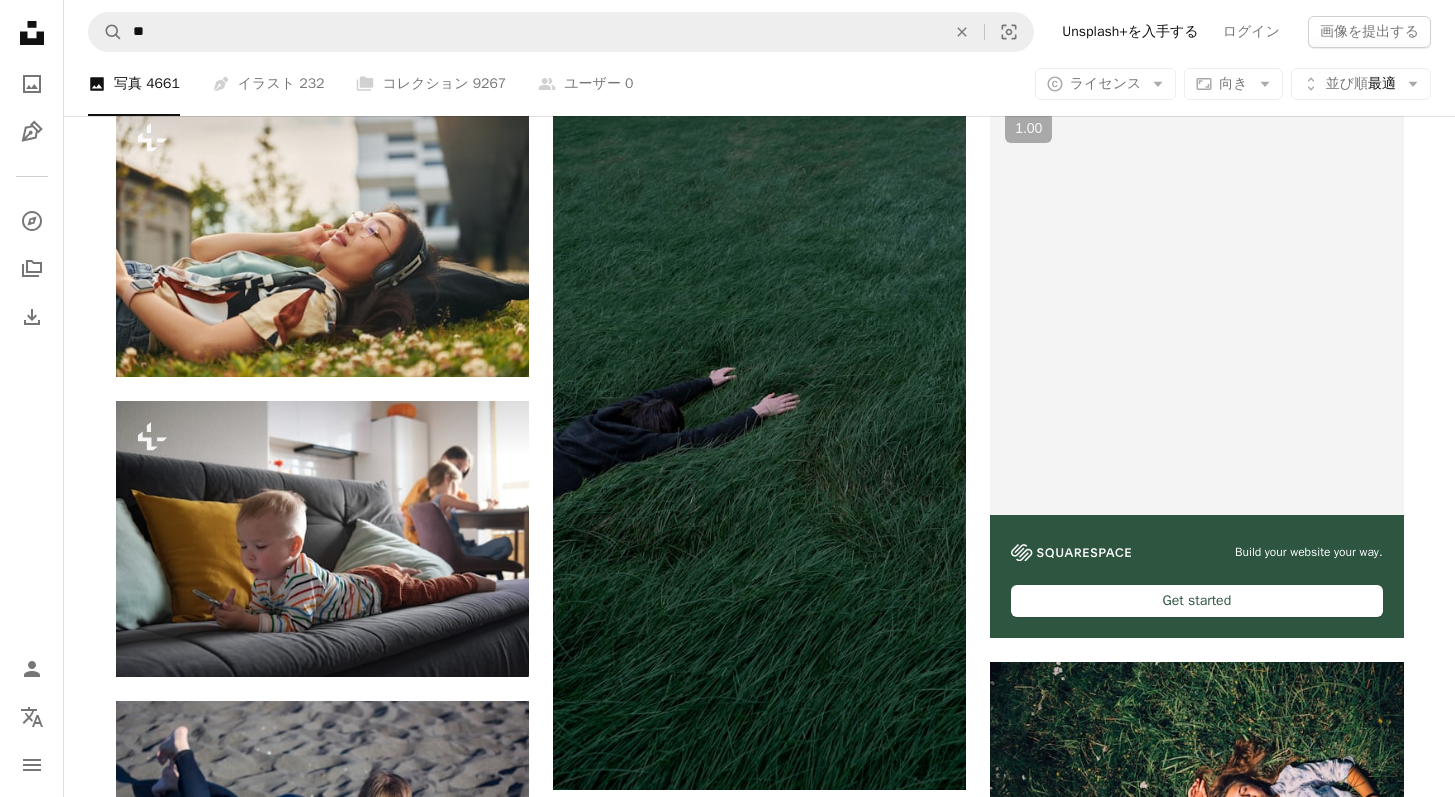 click on "Unsplash logo Unsplash ホーム A photo Pen Tool A compass A stack of folders Download Person Localization icon navigation menu A magnifying glass ** An X shape Visual search Unsplash+を入手する ログイン 画像を提出する A photo 写真   4661 Pen Tool イラスト   232 A stack of folders コレクション   9267 A group of people ユーザー   0 A copyright icon © ライセンス Arrow down Aspect ratio 向き Arrow down Unfold 並び順  最適 Arrow down Filters フィルター 寝転 Chevron right 女性 アジアの女の子 ねえ、彼女 セクシーな女性 人 美 女の子 人間 女 灰色 幸福 Plus sign for Unsplash+ A heart A plus sign Getty Images Unsplash+ 向け A lock   ダウンロード Plus sign for Unsplash+ A heart A plus sign Andrej Lišakov Unsplash+ 向け A lock   ダウンロード A heart A plus sign Pepe Cast Zam Arrow pointing down Plus sign for Unsplash+ A heart A plus sign Polina Kuzovkova Unsplash+ 向け A lock   ダウンロード A heart A heart" at bounding box center [727, 2133] 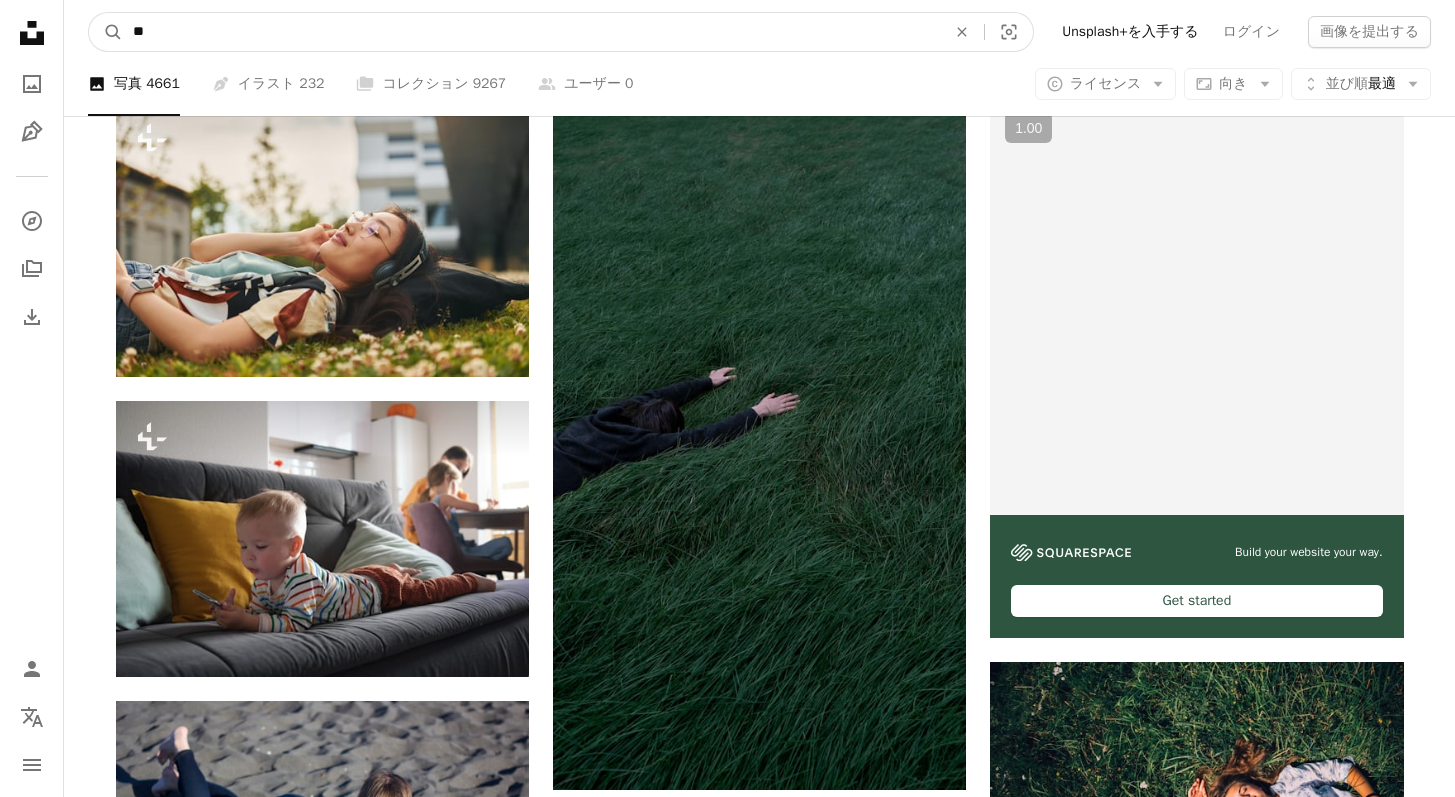 click on "**" at bounding box center (531, 32) 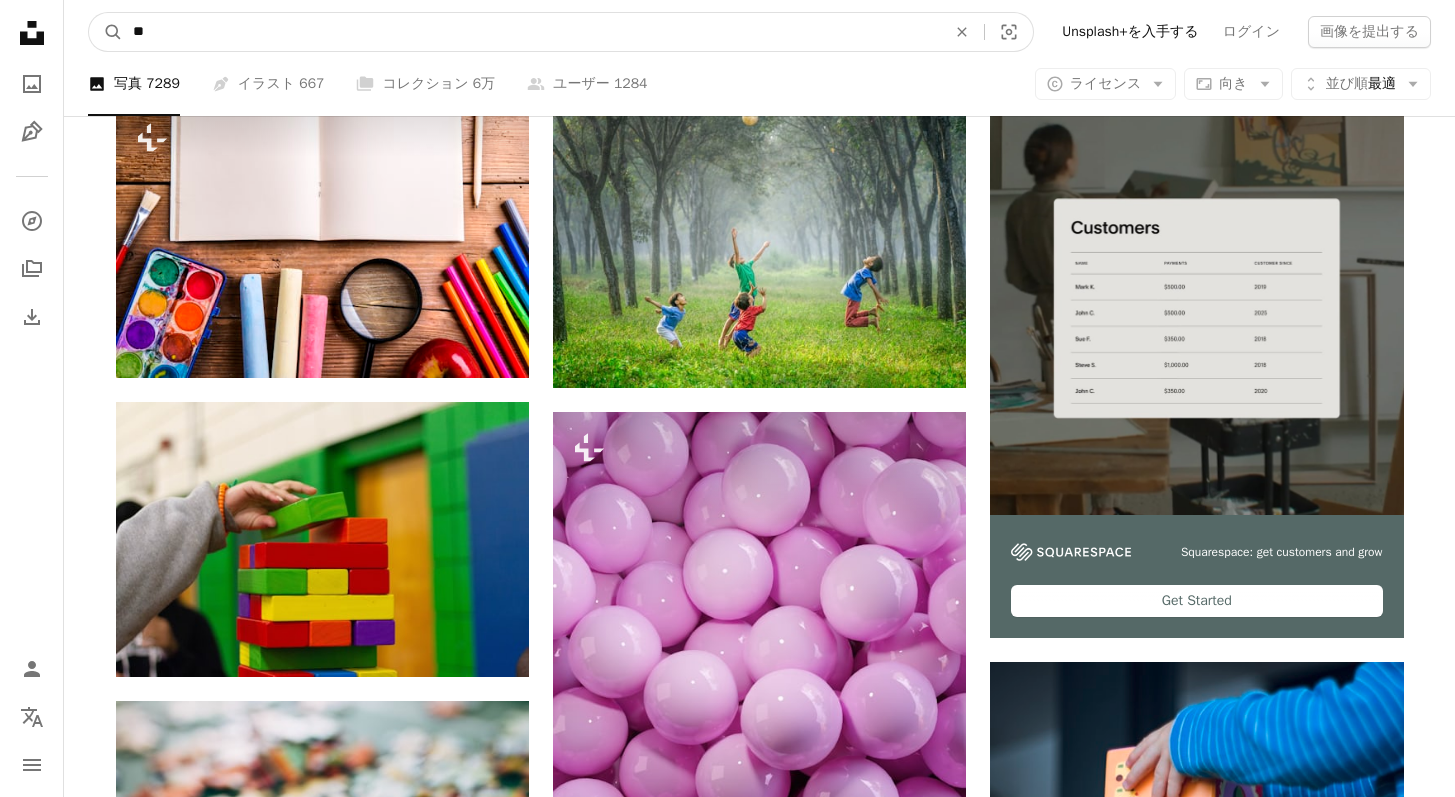 click on "**" at bounding box center (531, 32) 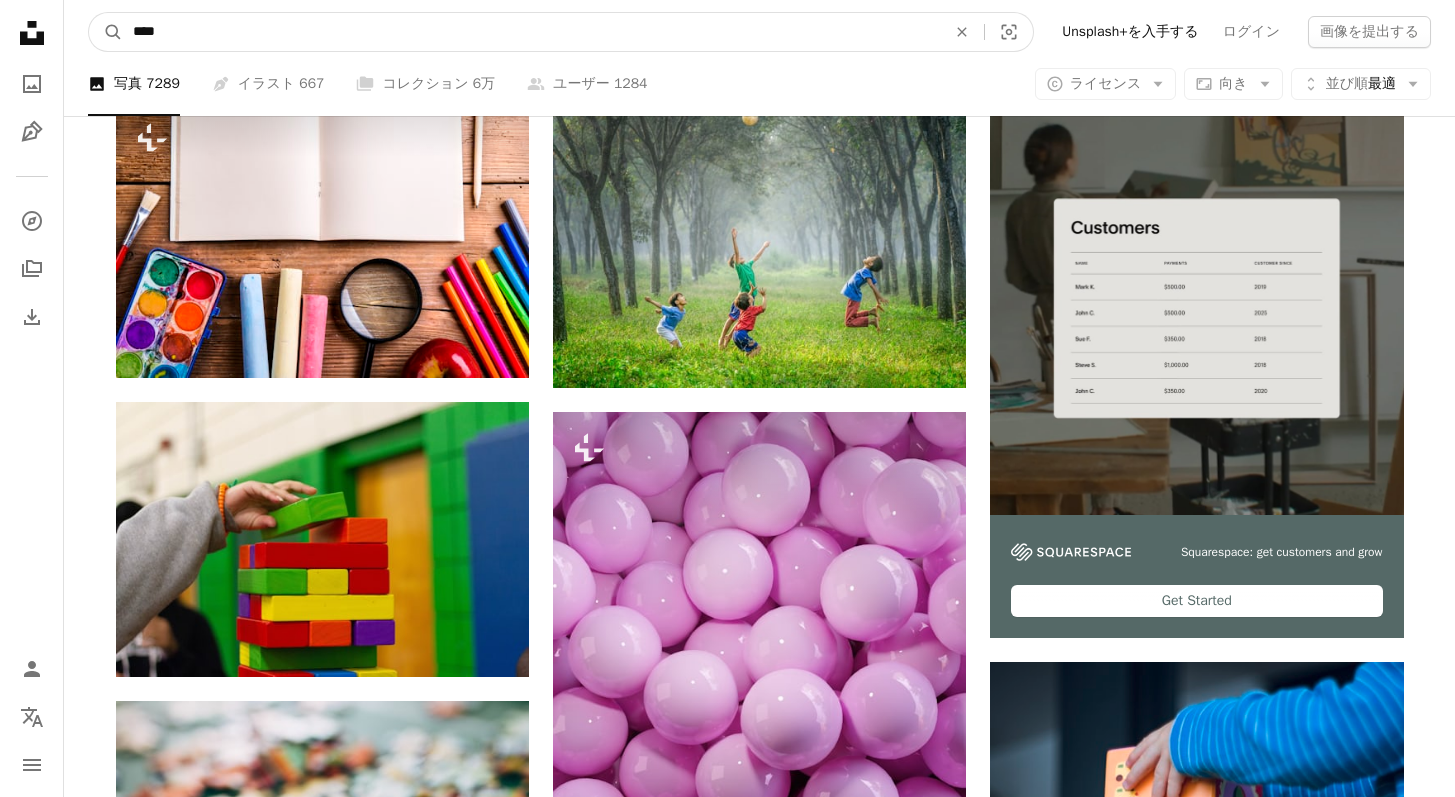type on "**" 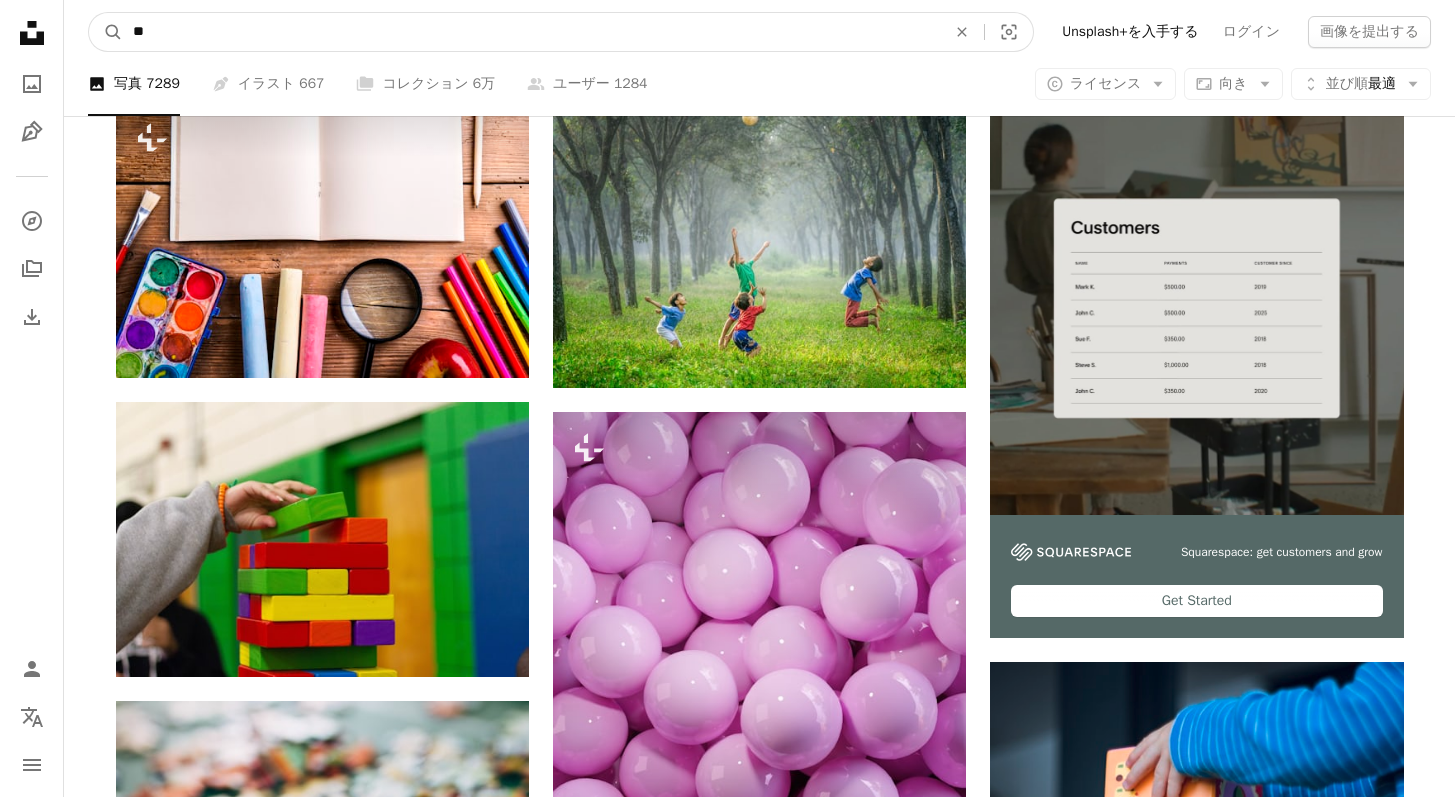 click on "A magnifying glass" at bounding box center [106, 32] 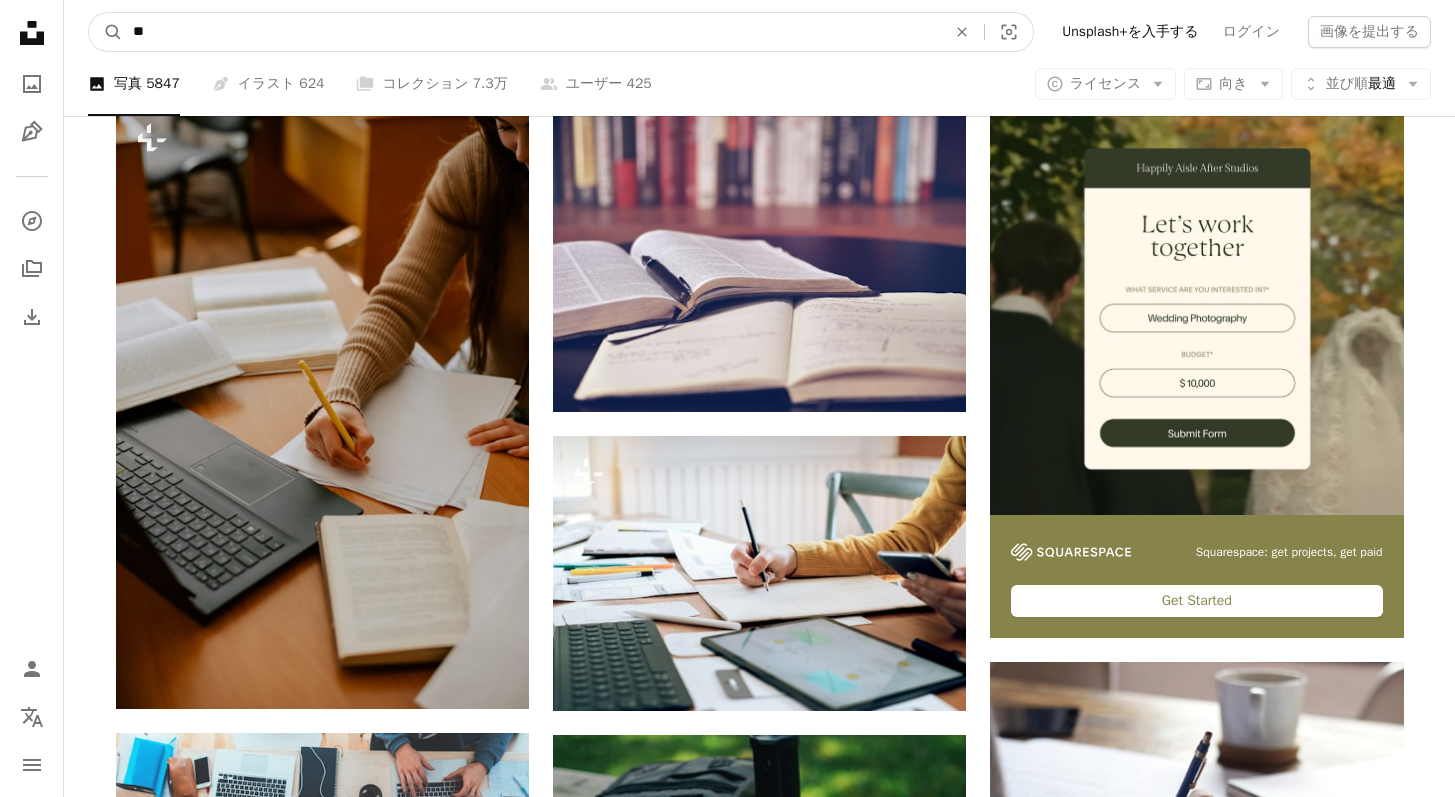 click on "**" at bounding box center [531, 32] 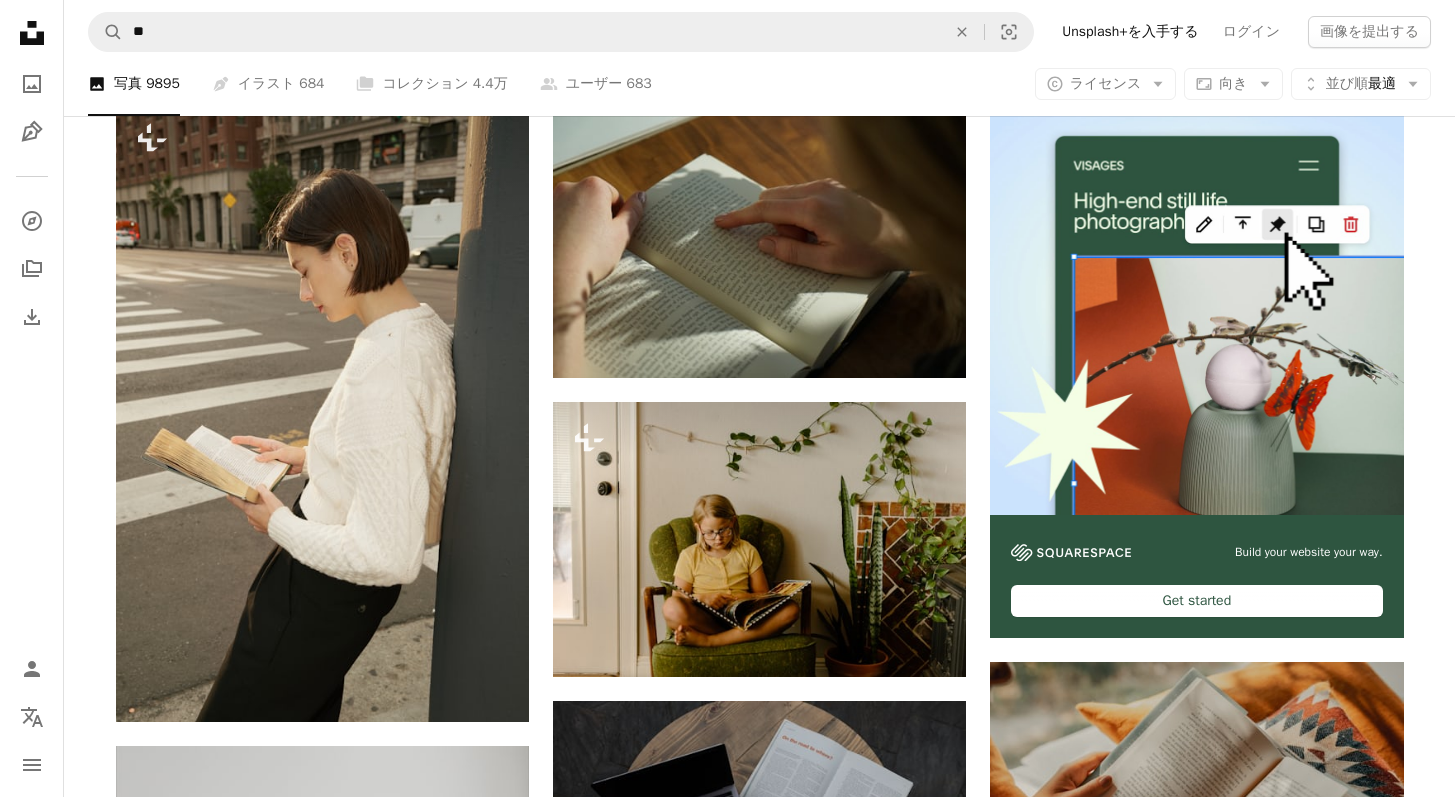 scroll, scrollTop: 3330, scrollLeft: 0, axis: vertical 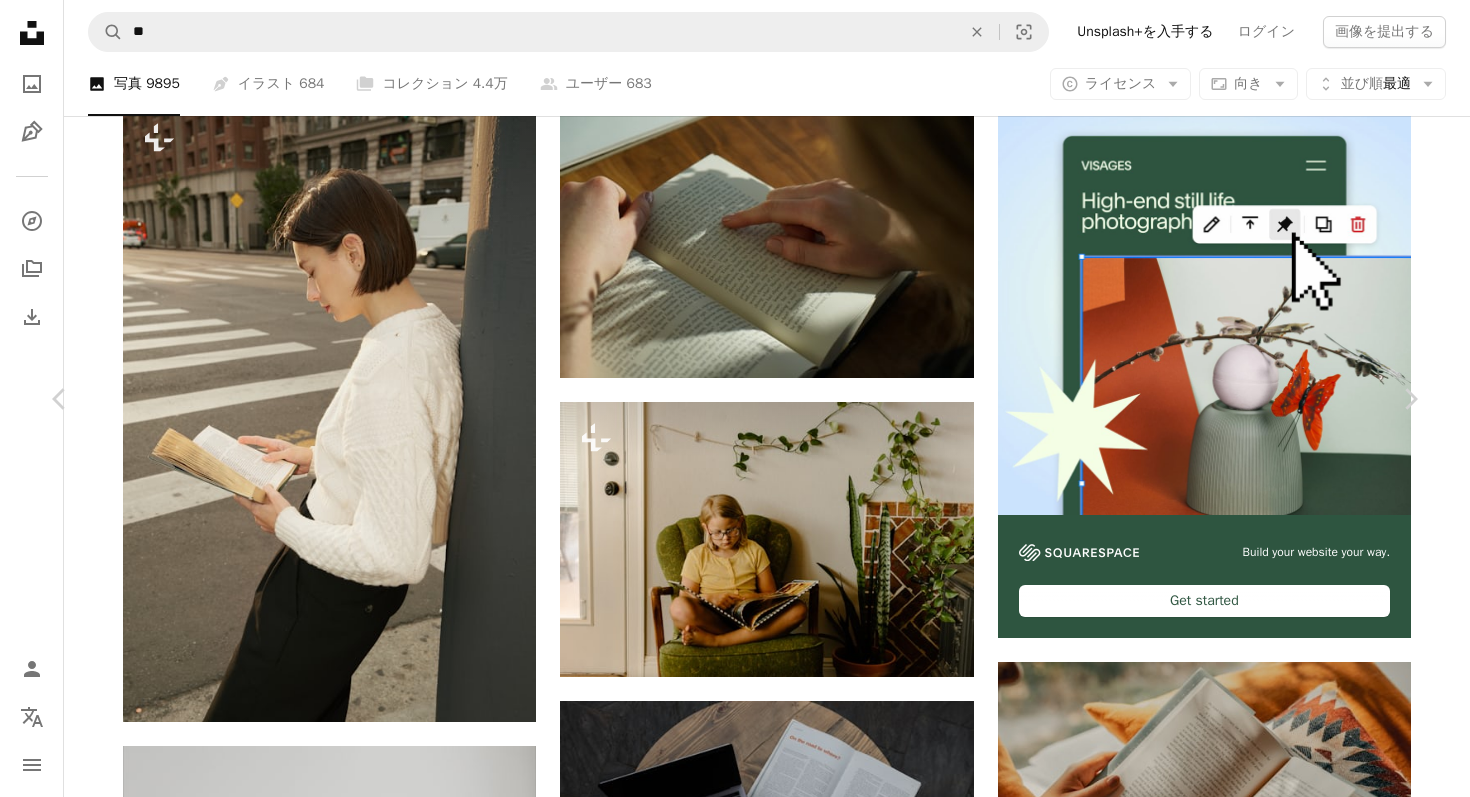 click on "A lock   ダウンロード" at bounding box center [1246, 9301] 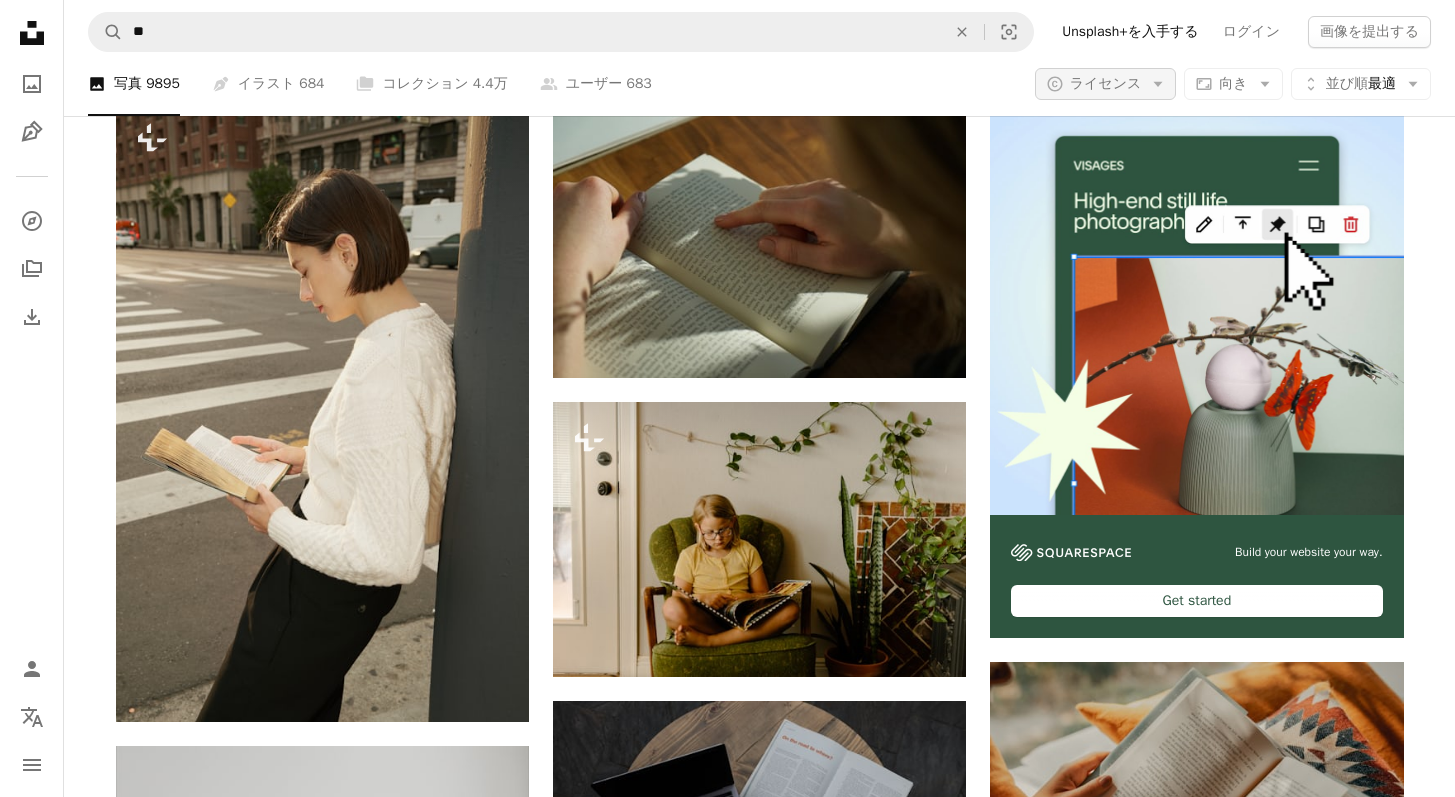 click on "A copyright icon © ライセンス Arrow down" at bounding box center (1106, 84) 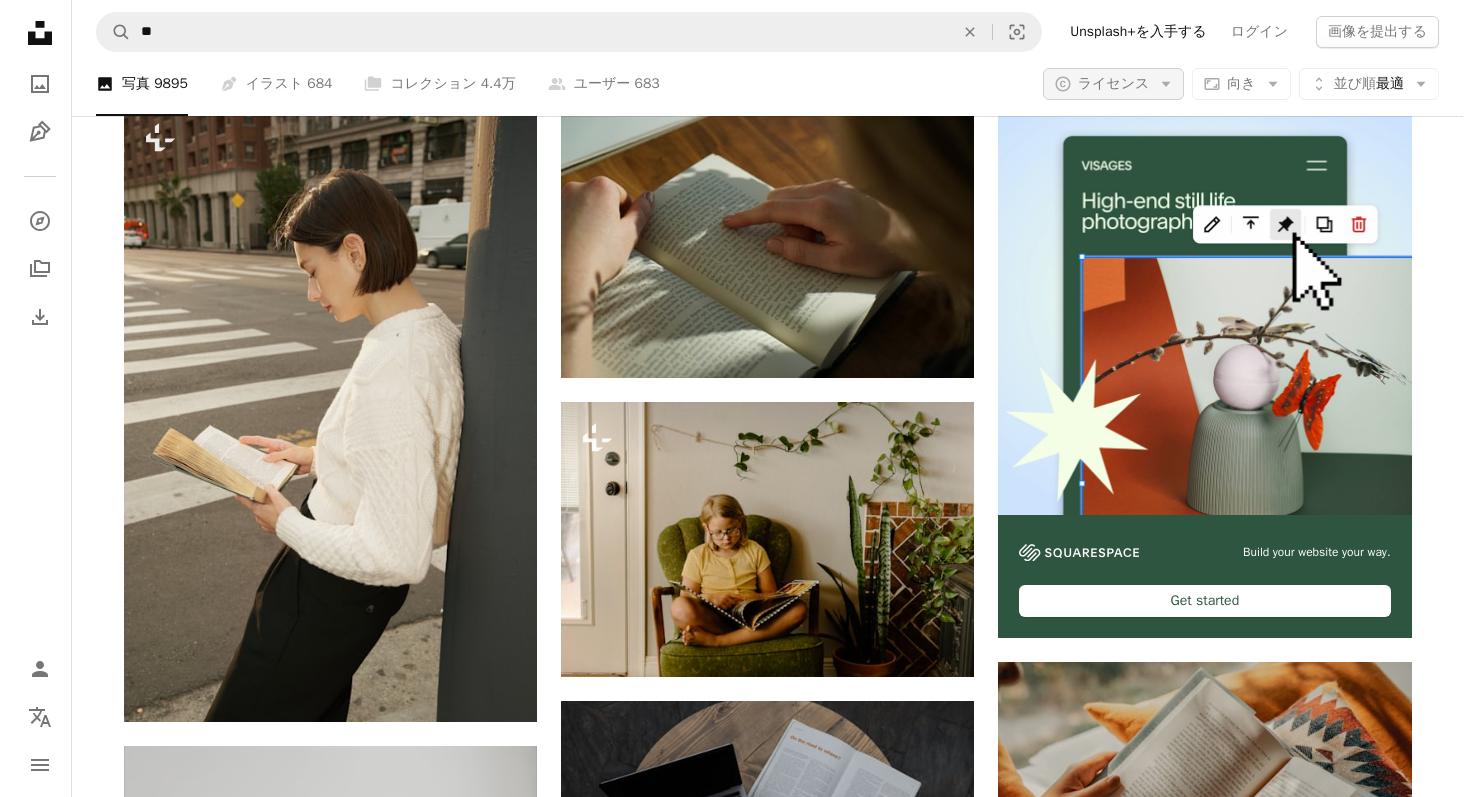 scroll, scrollTop: 0, scrollLeft: 0, axis: both 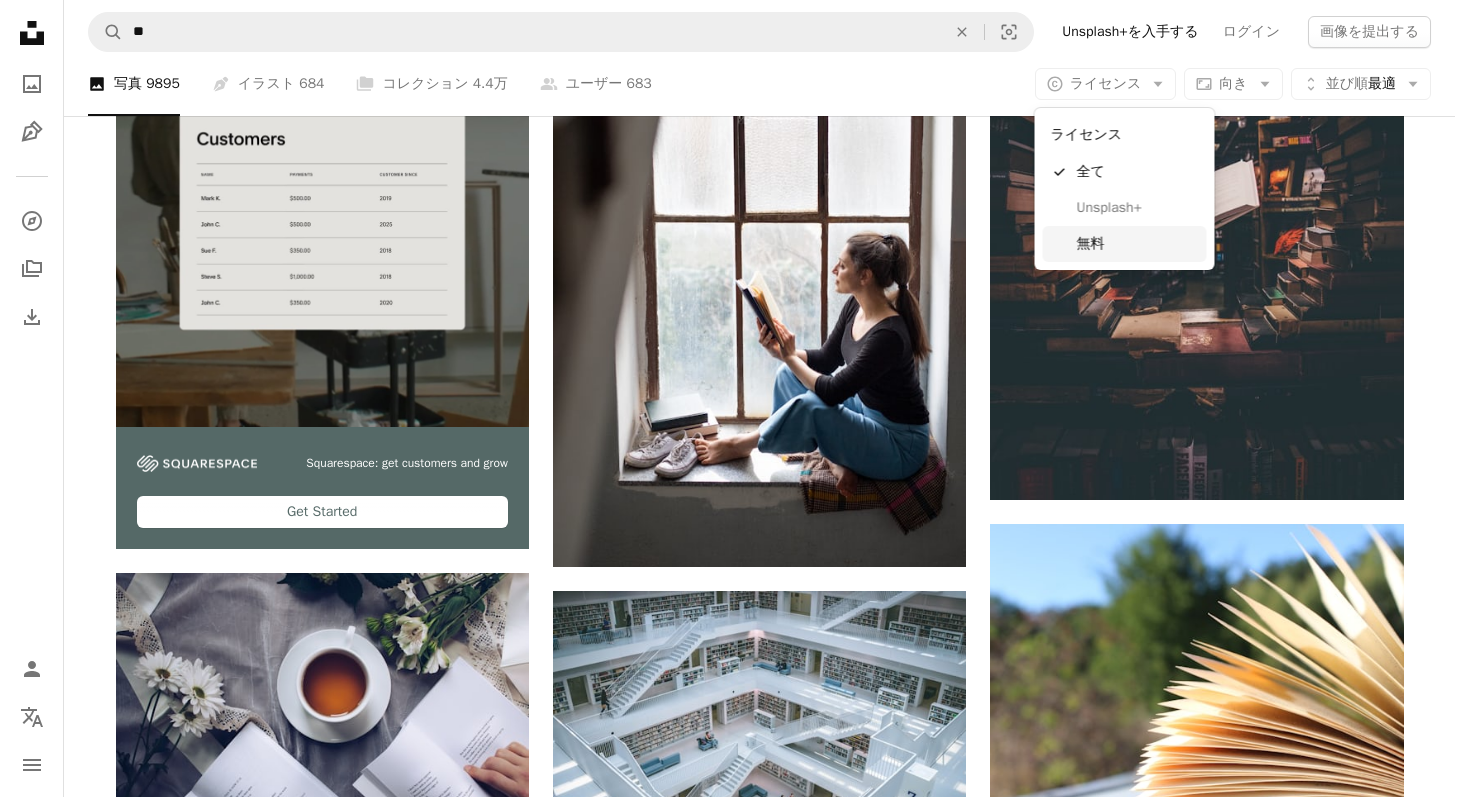 click on "無料" at bounding box center (1125, 244) 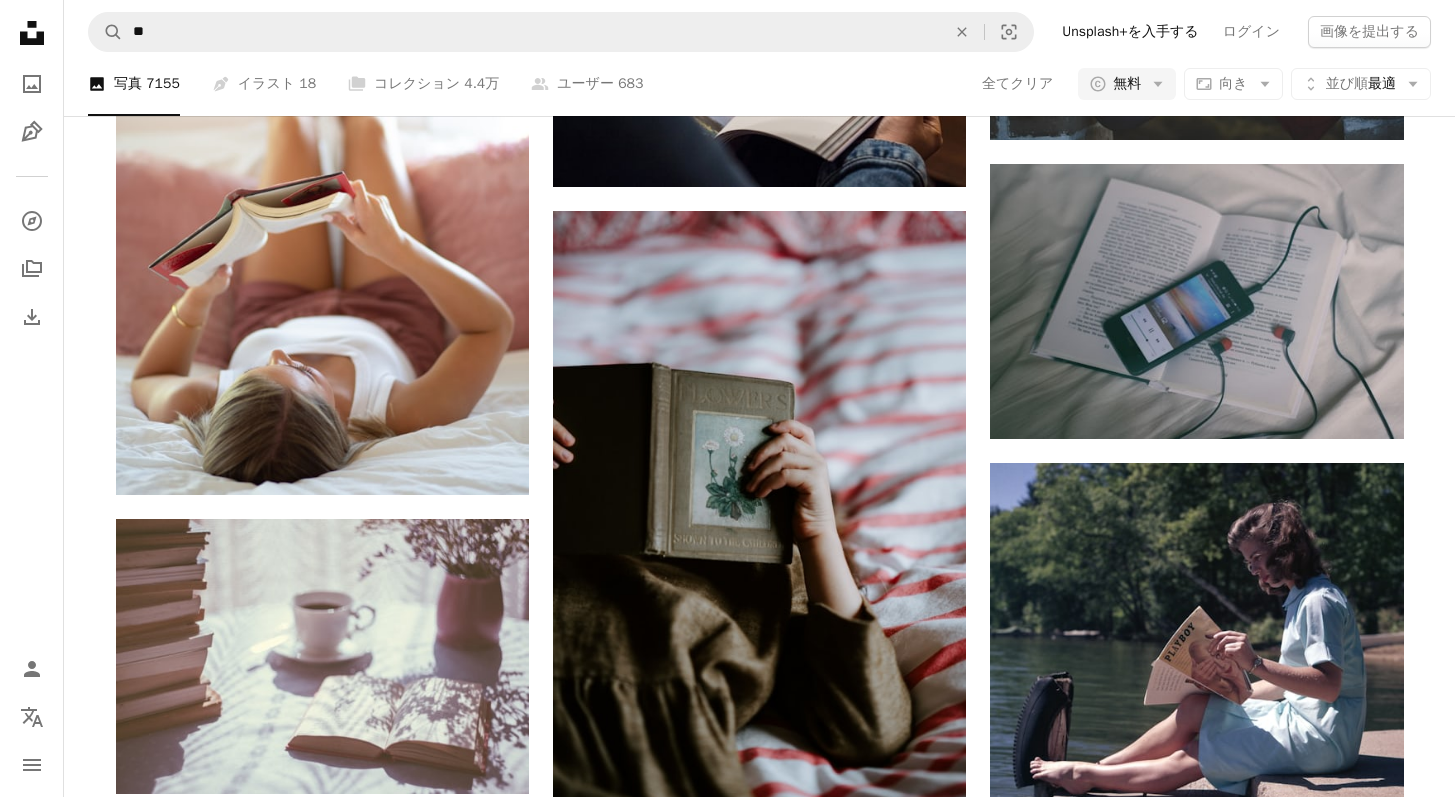 scroll, scrollTop: 1019, scrollLeft: 0, axis: vertical 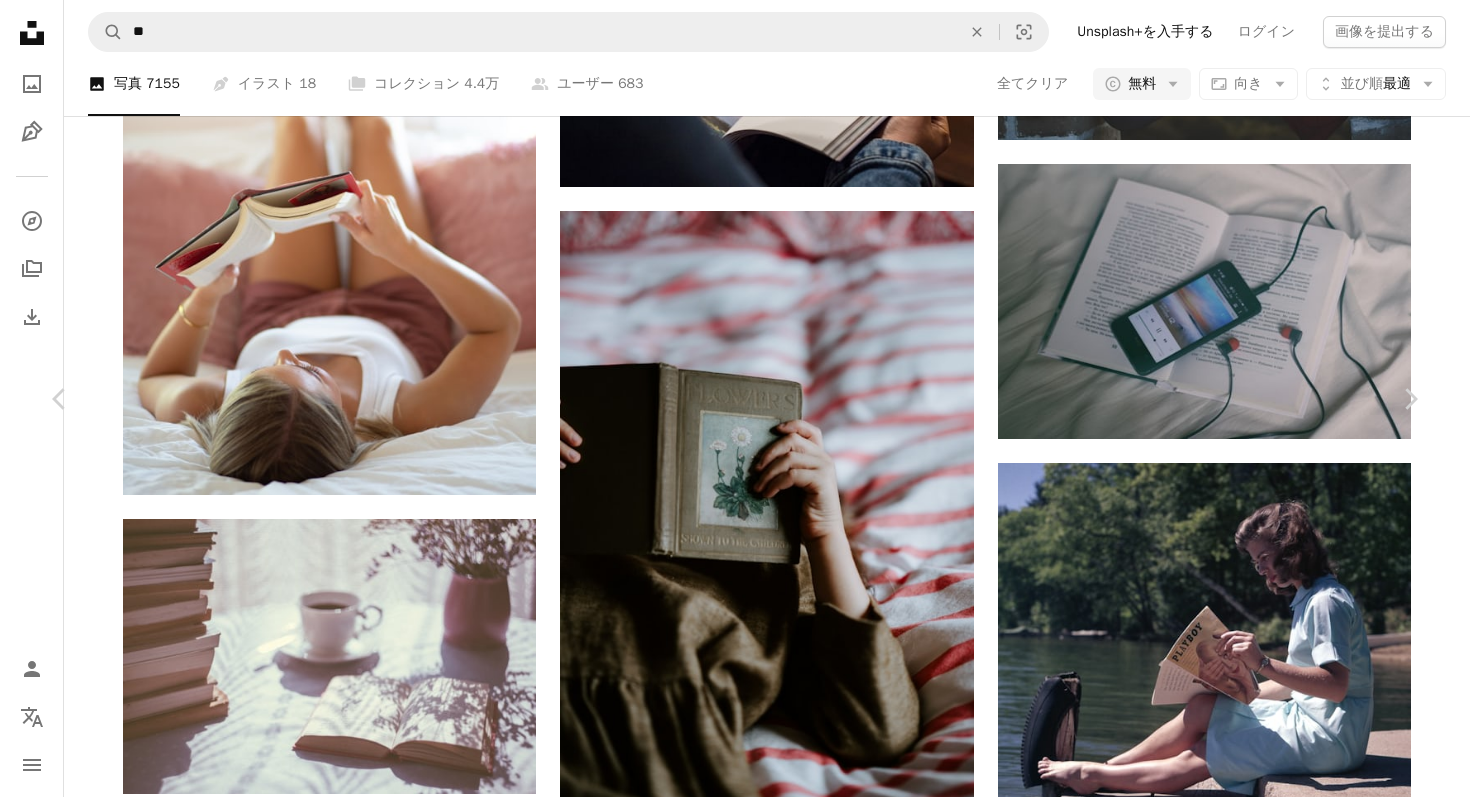 click on "無料ダウンロード" at bounding box center [1207, 26499] 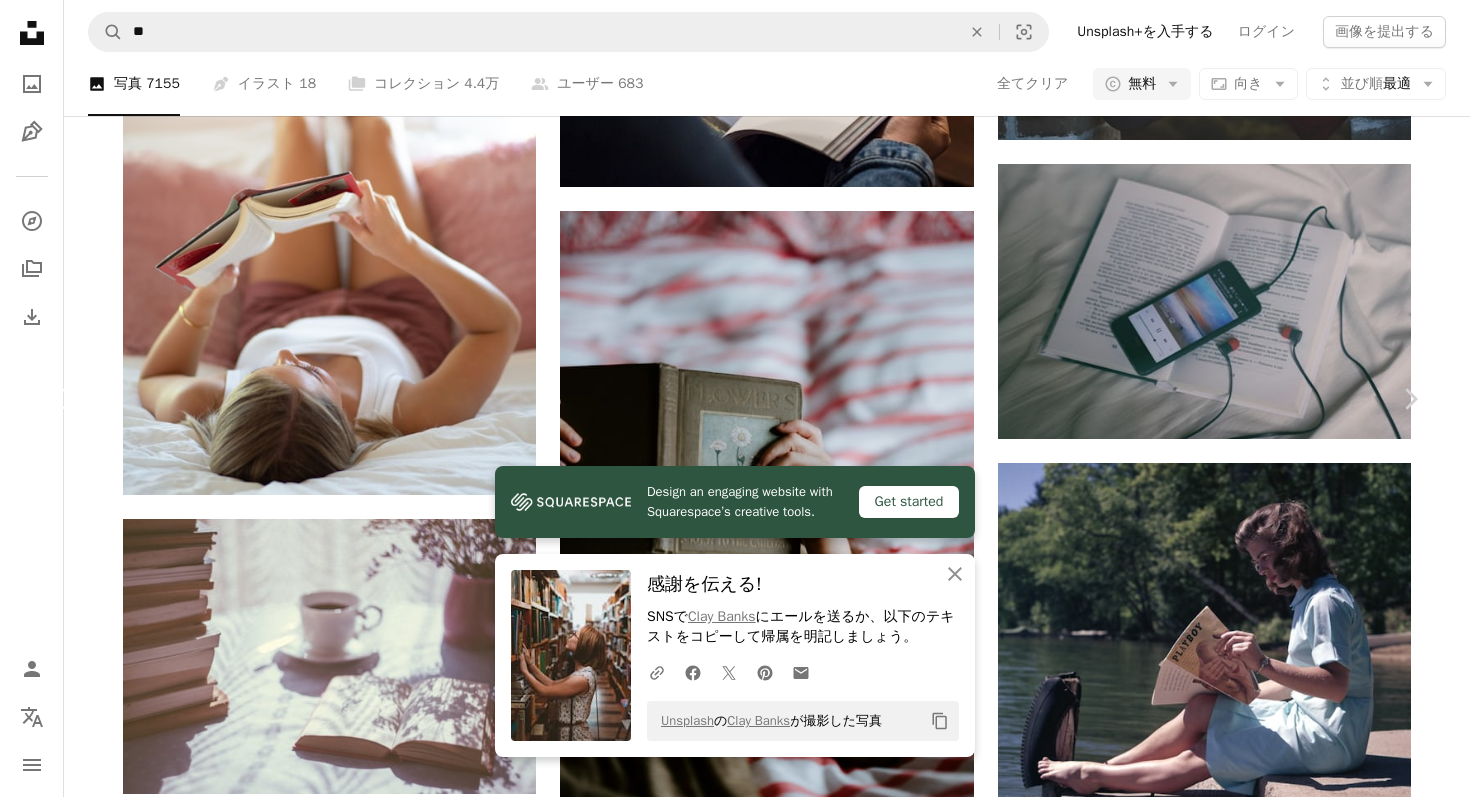 click on "Chevron left" at bounding box center [60, 399] 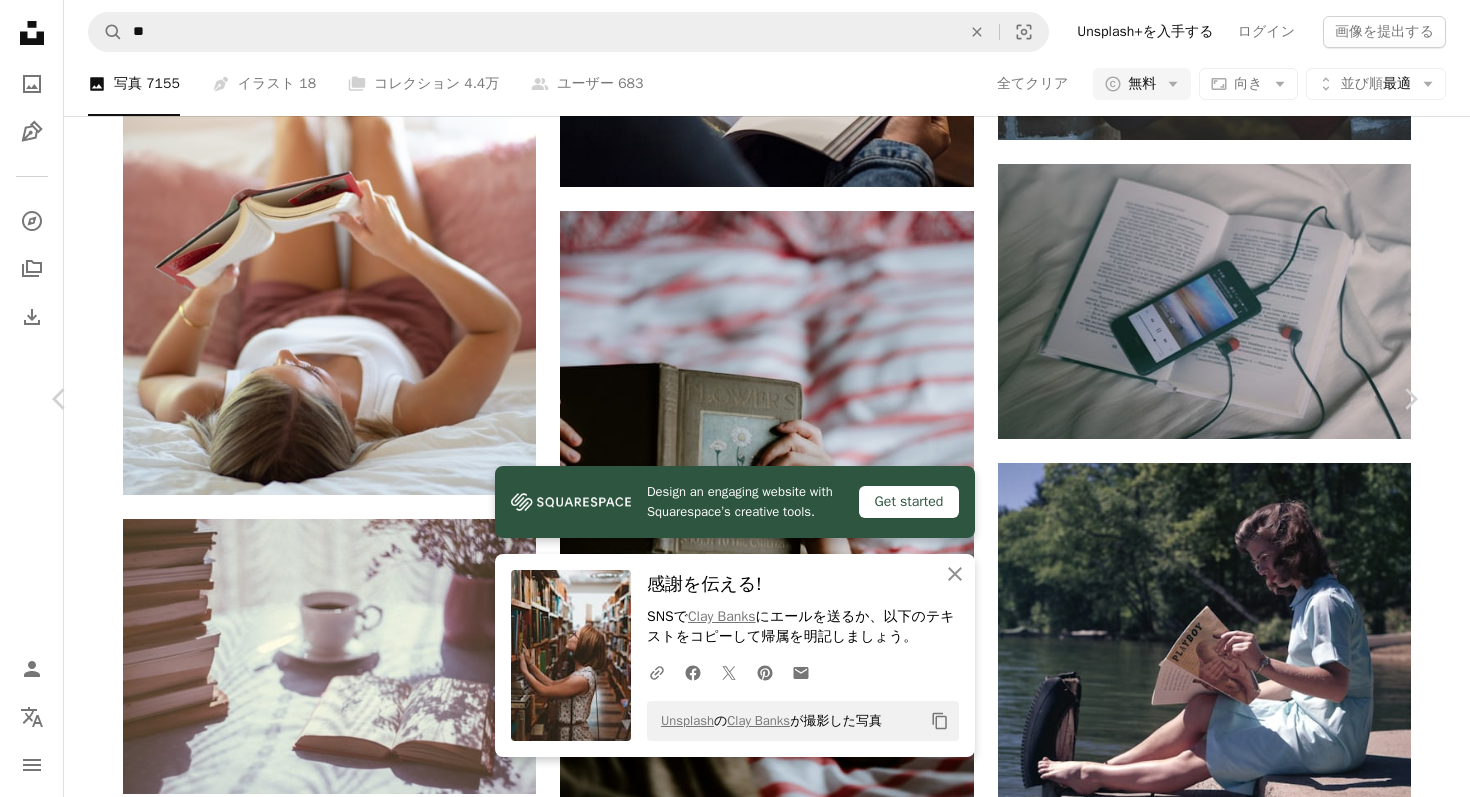 click on "[FIRST] [LAST]" at bounding box center [735, 26850] 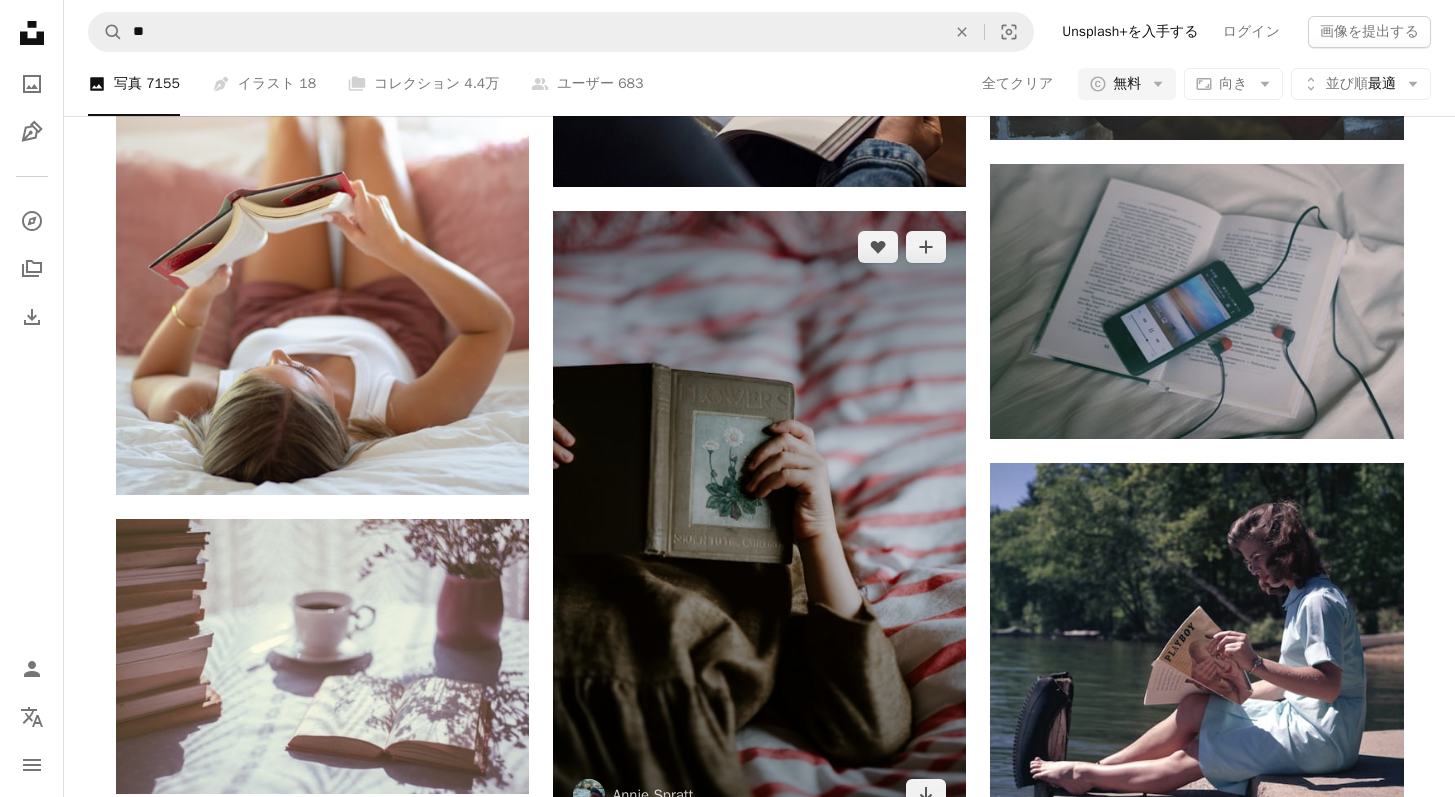scroll, scrollTop: 0, scrollLeft: 0, axis: both 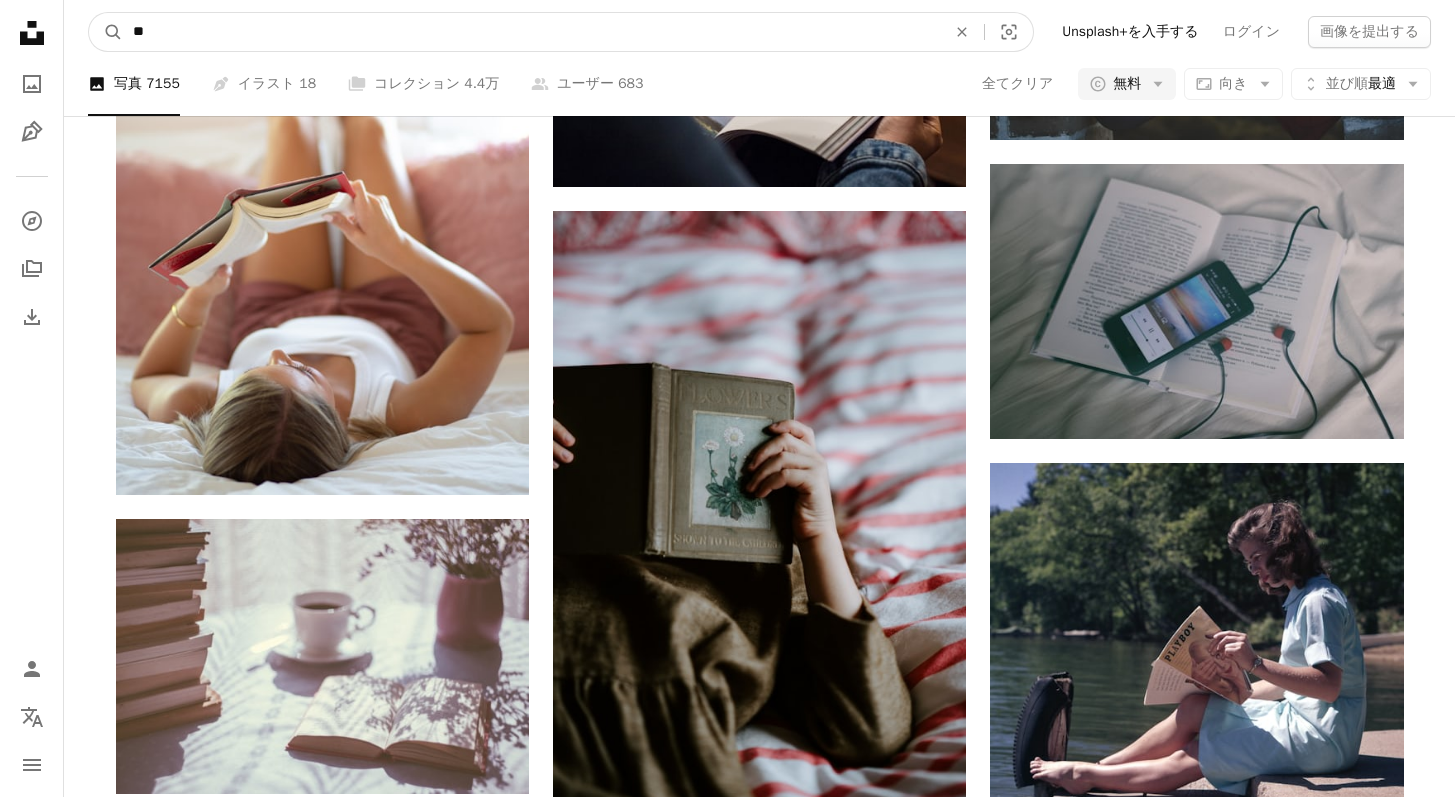 click on "**" at bounding box center [531, 32] 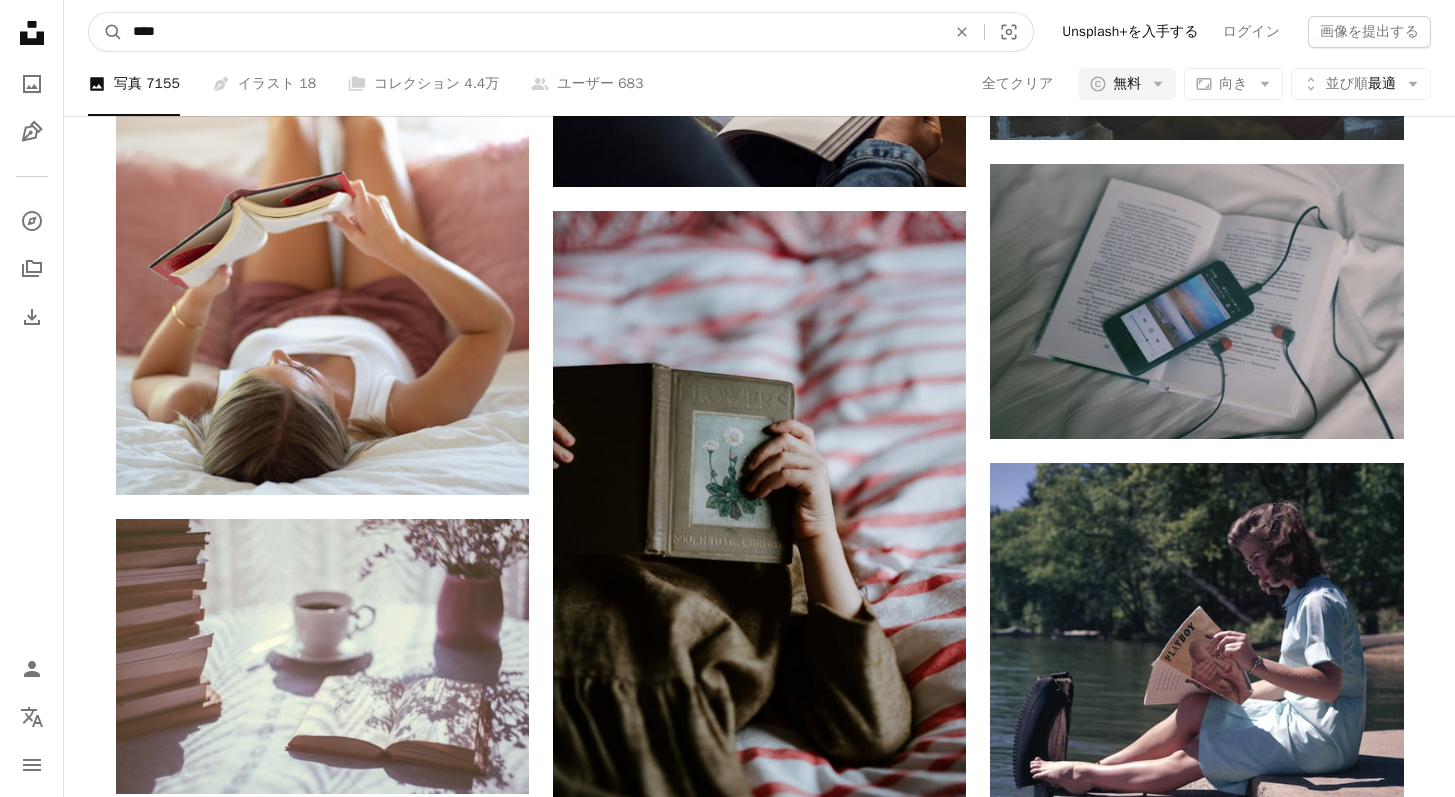 type on "****" 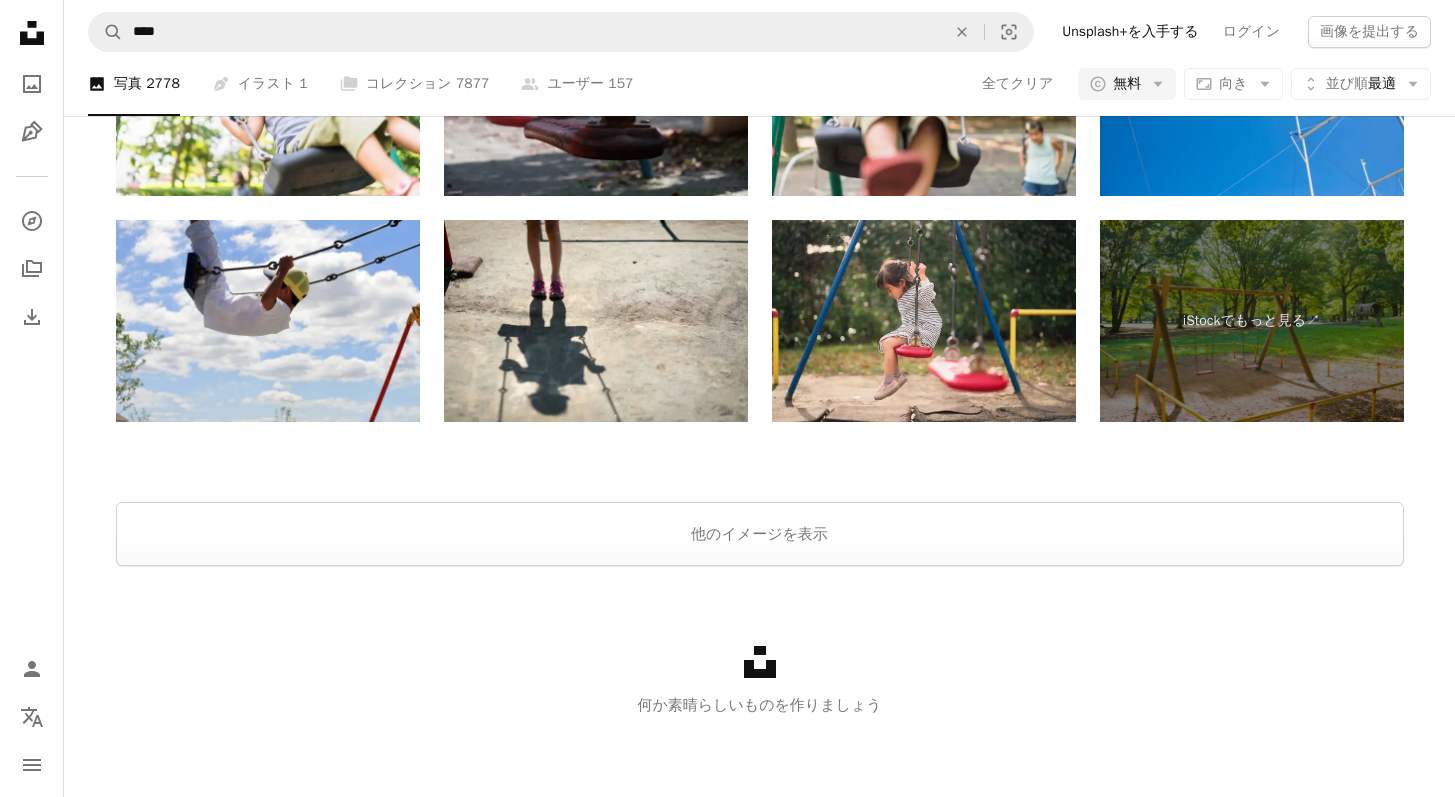 scroll, scrollTop: 4160, scrollLeft: 0, axis: vertical 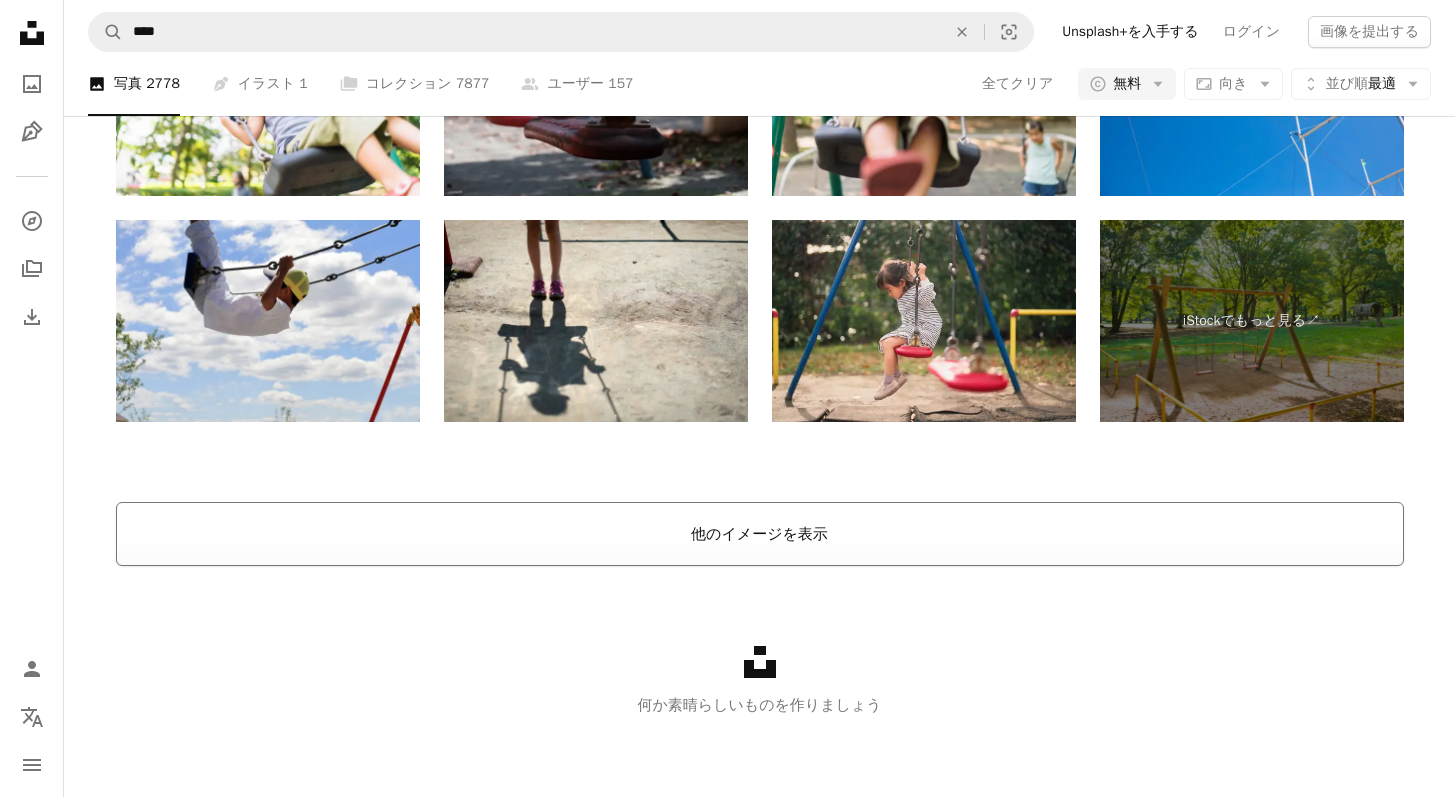 click on "他のイメージを表示" at bounding box center [760, 534] 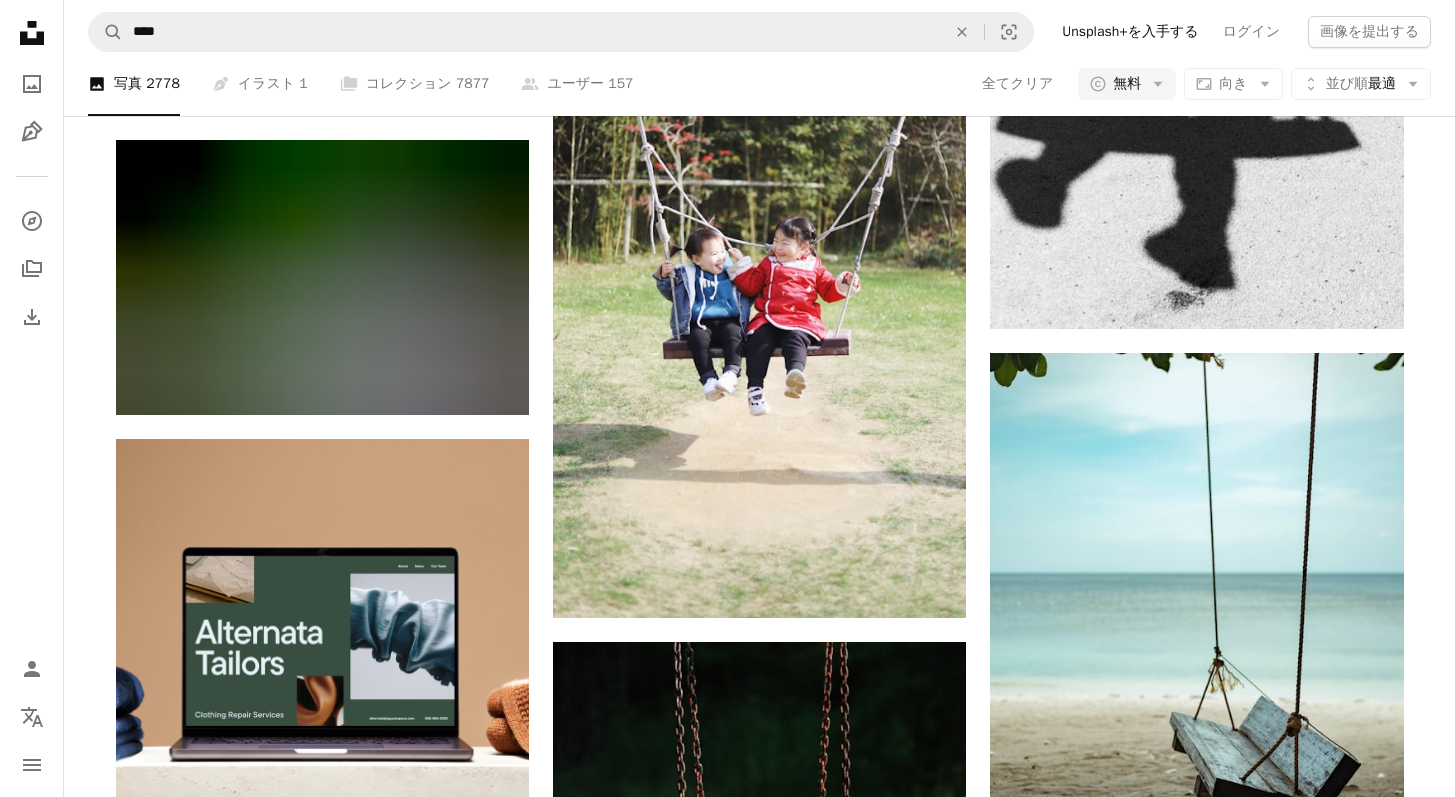 scroll, scrollTop: 12148, scrollLeft: 0, axis: vertical 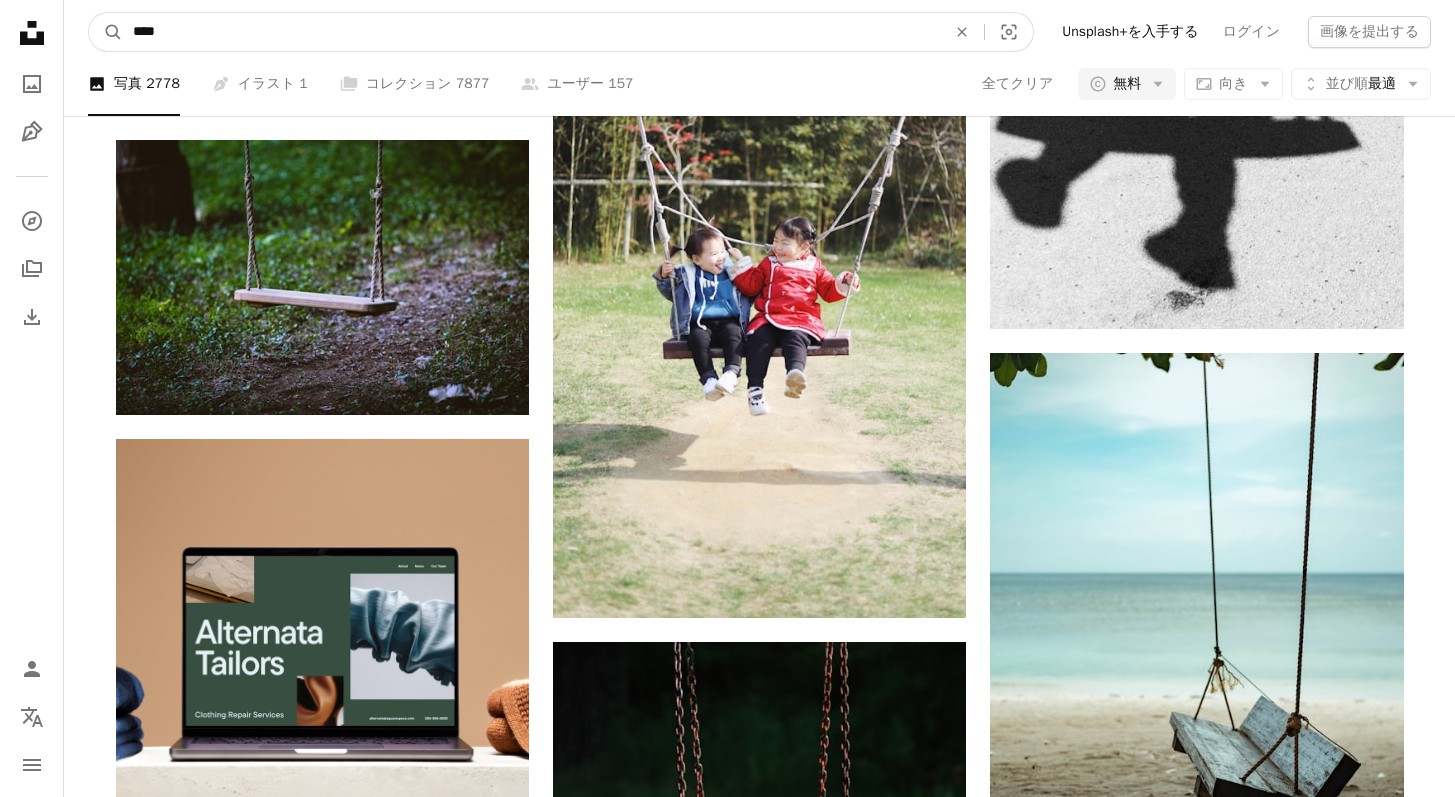 click on "****" at bounding box center (531, 32) 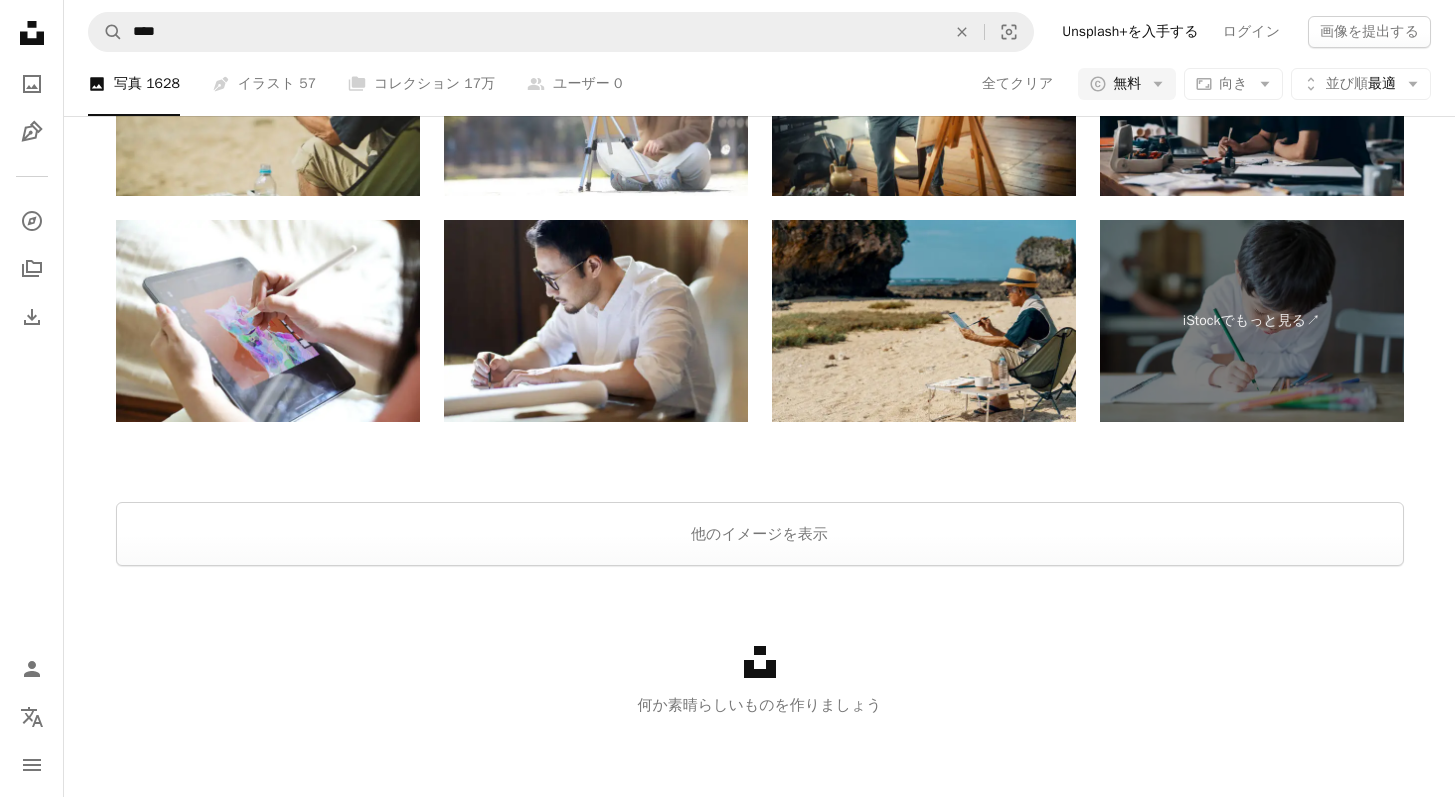 scroll, scrollTop: 2789, scrollLeft: 0, axis: vertical 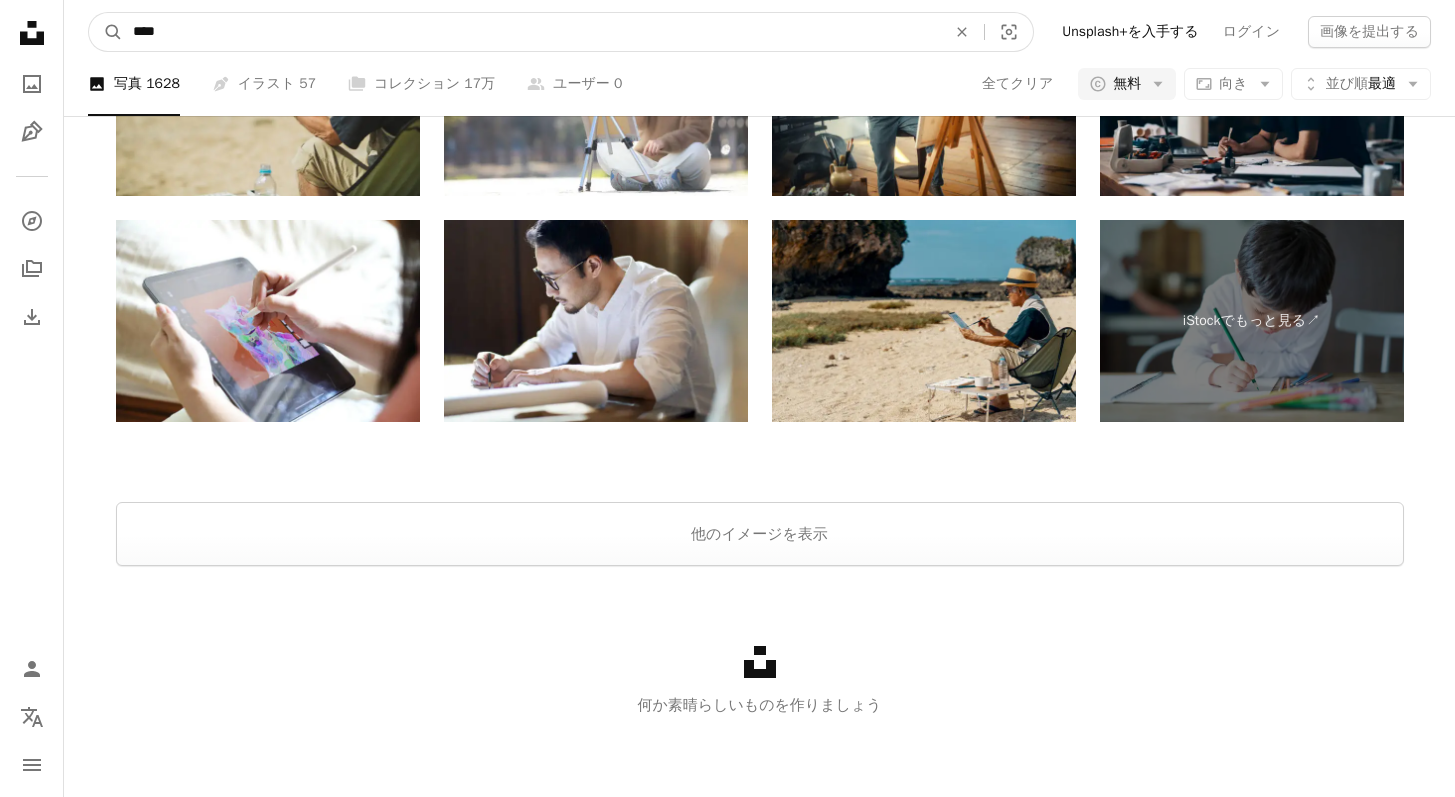 click on "****" at bounding box center [531, 32] 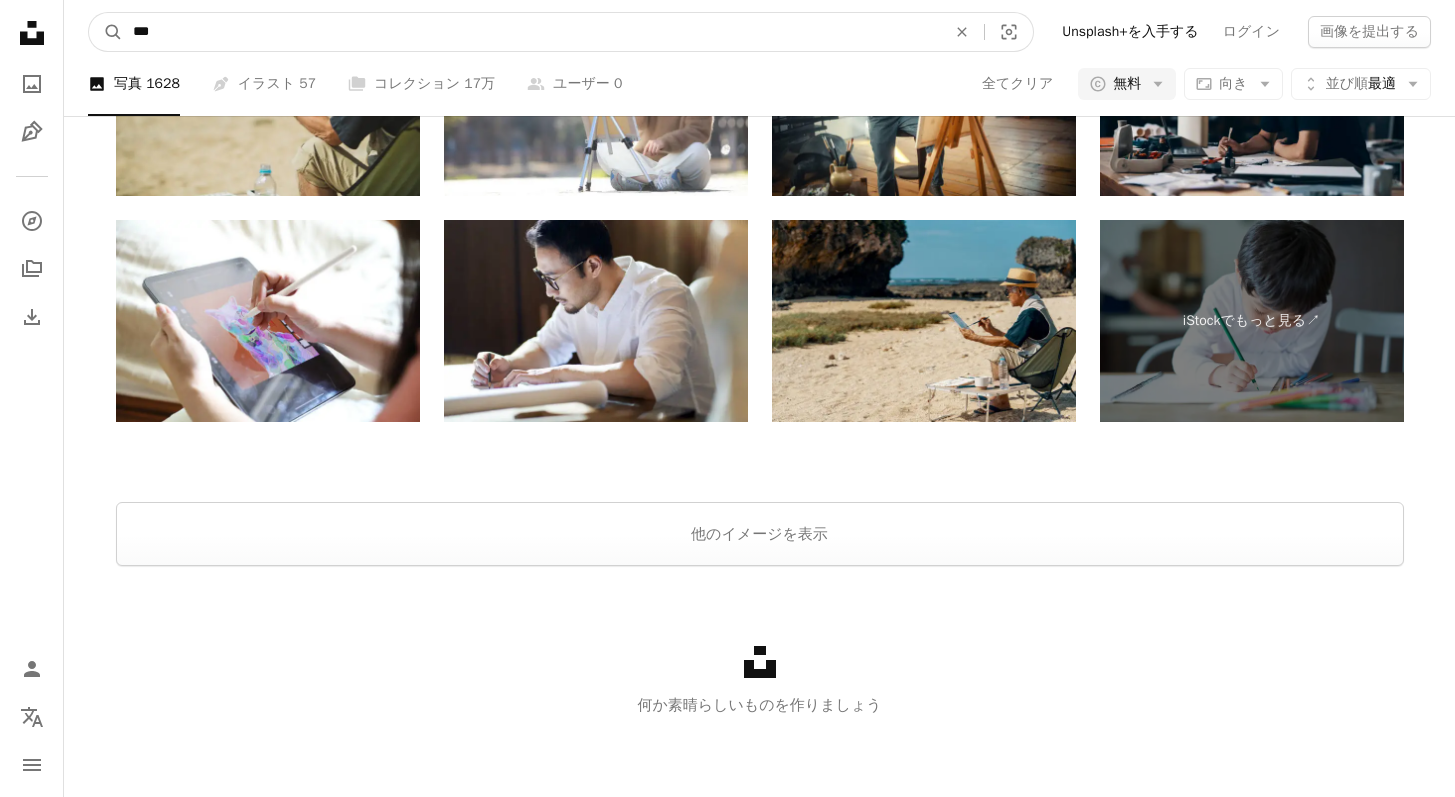 type on "**" 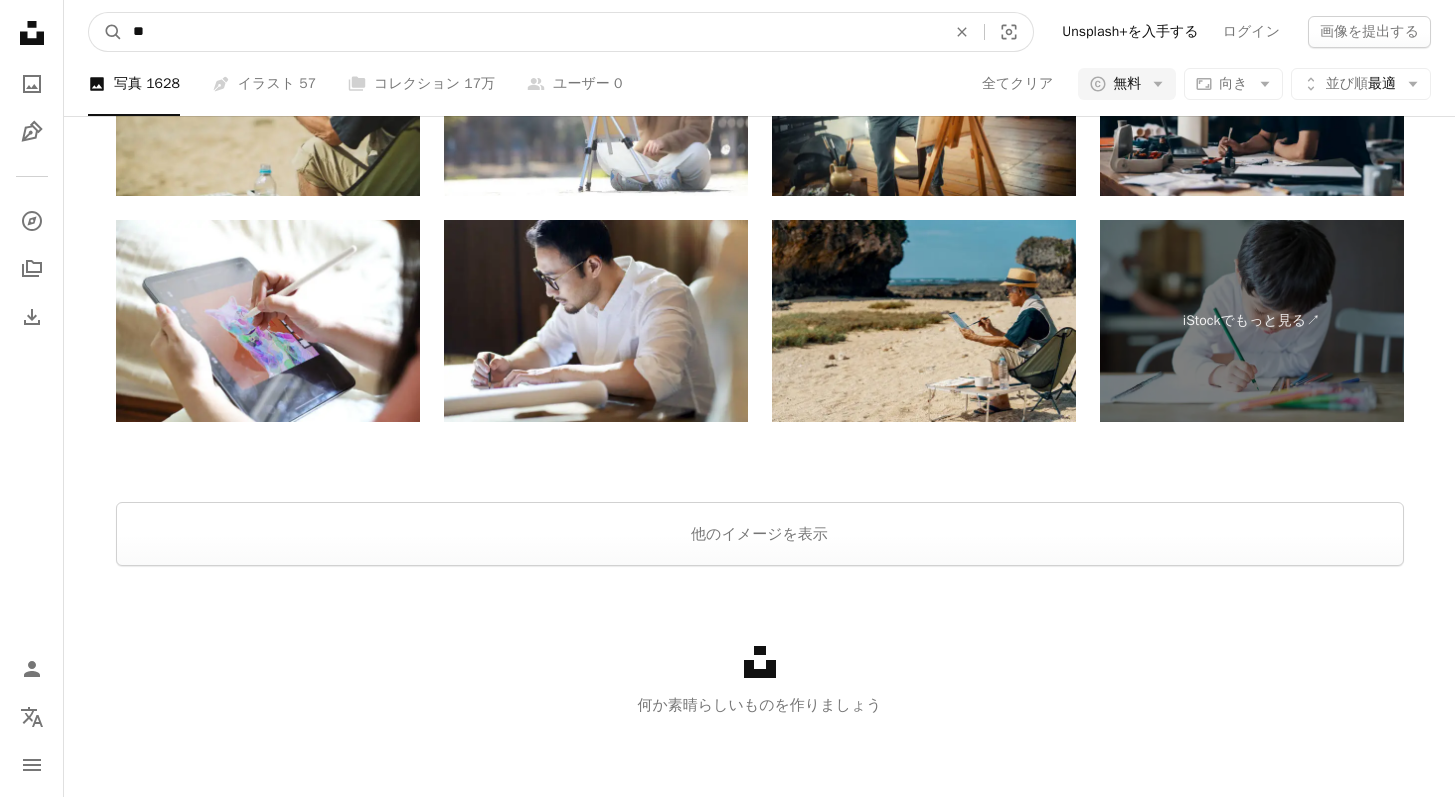 click on "A magnifying glass" at bounding box center [106, 32] 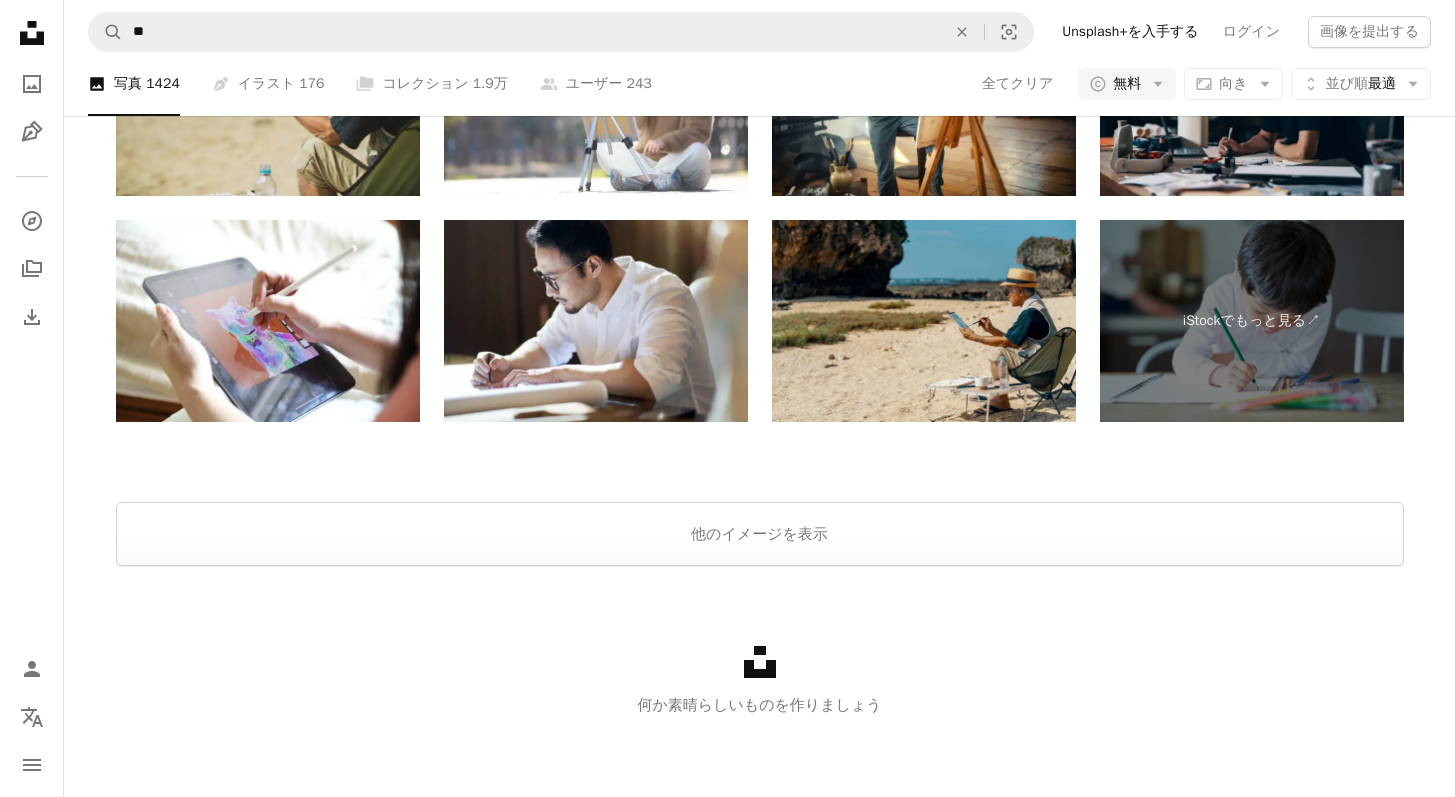 scroll, scrollTop: 3990, scrollLeft: 0, axis: vertical 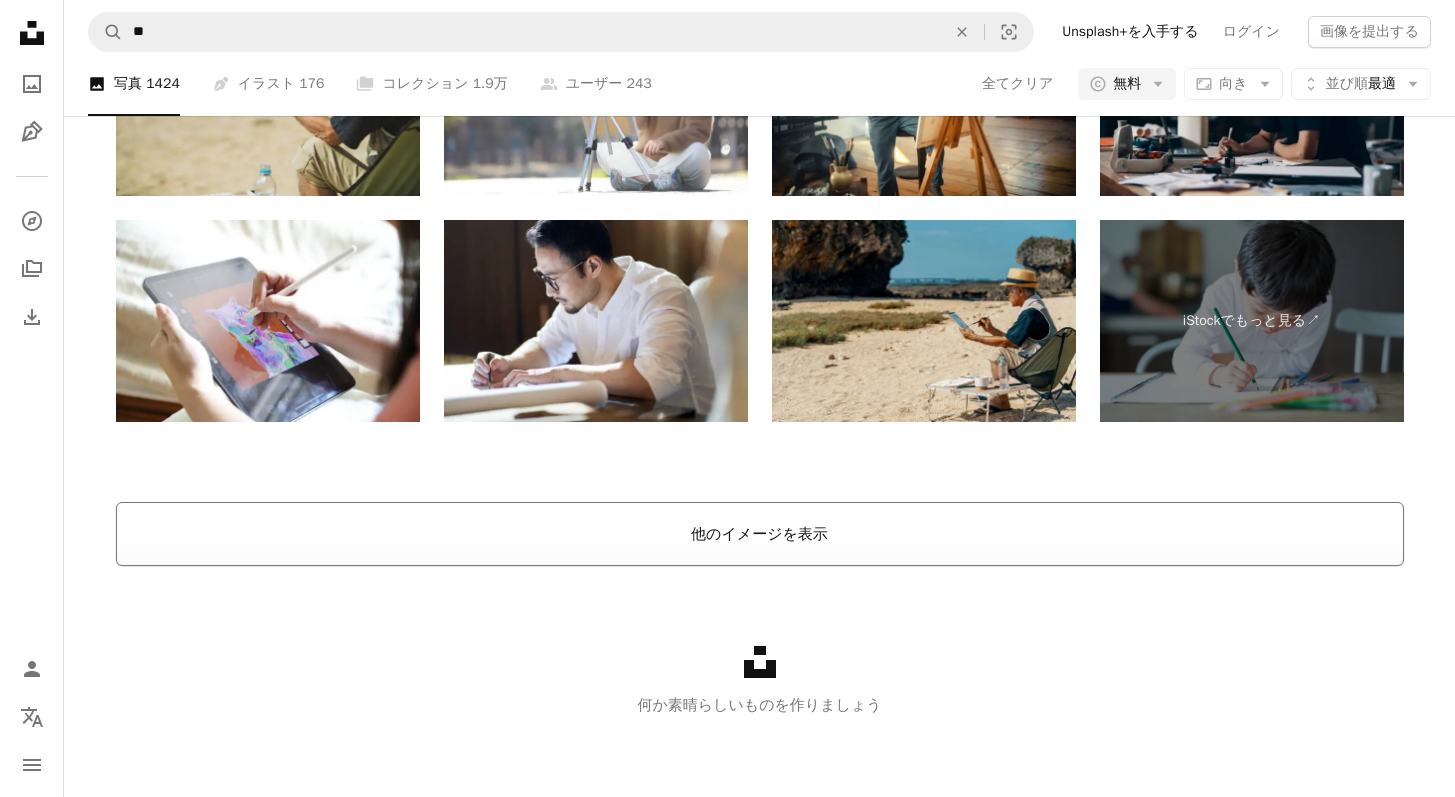 click on "他のイメージを表示" at bounding box center (760, 534) 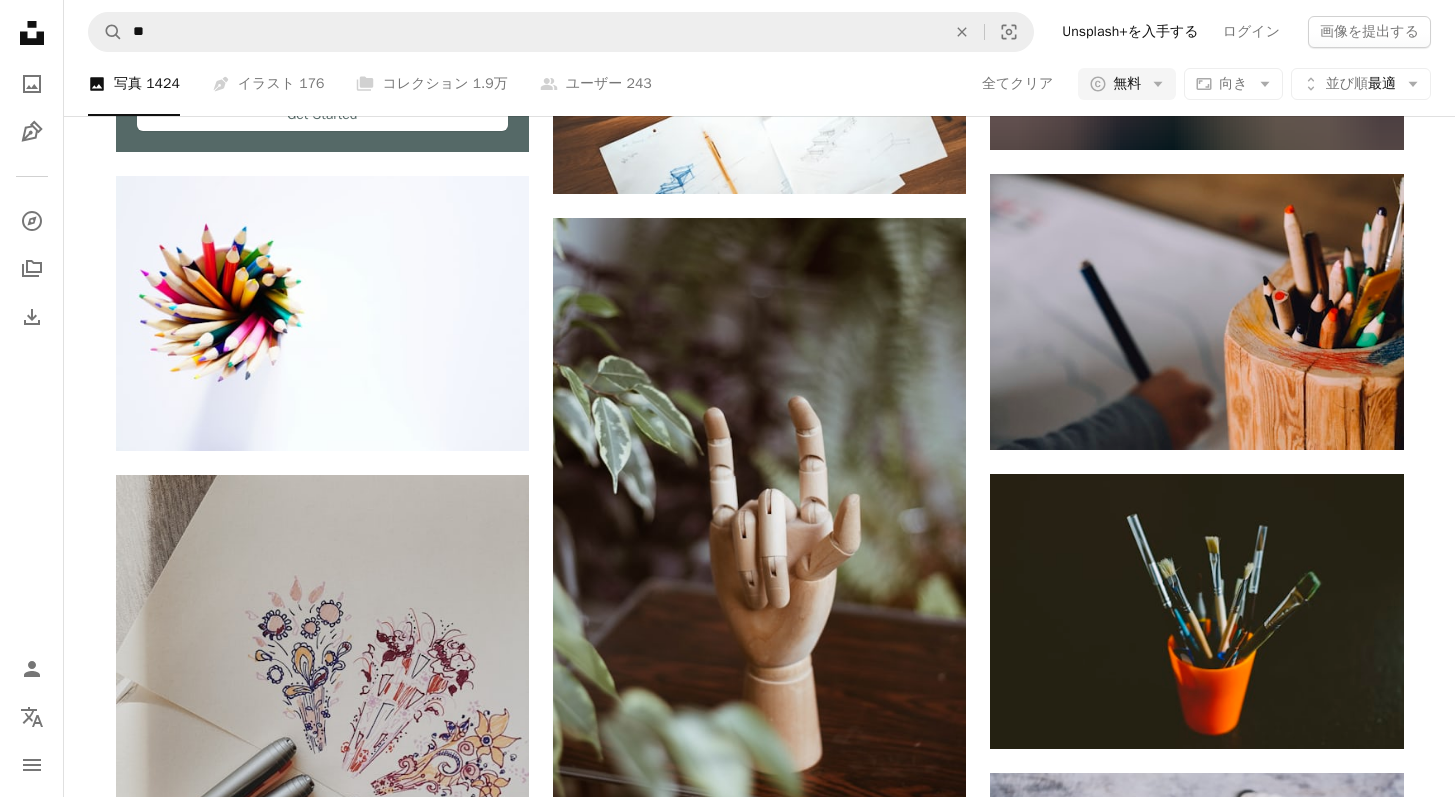 scroll, scrollTop: 22333, scrollLeft: 0, axis: vertical 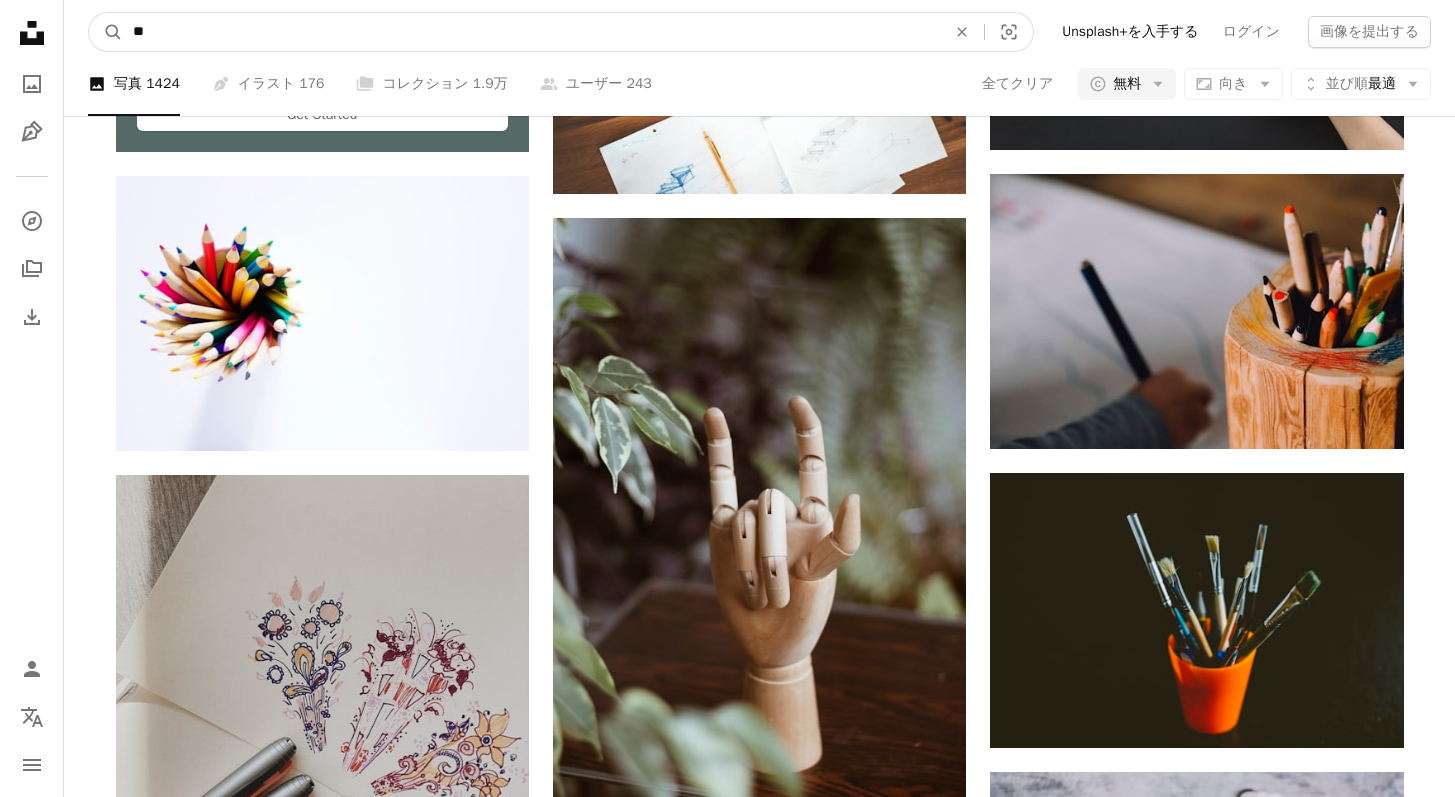 click on "**" at bounding box center (531, 32) 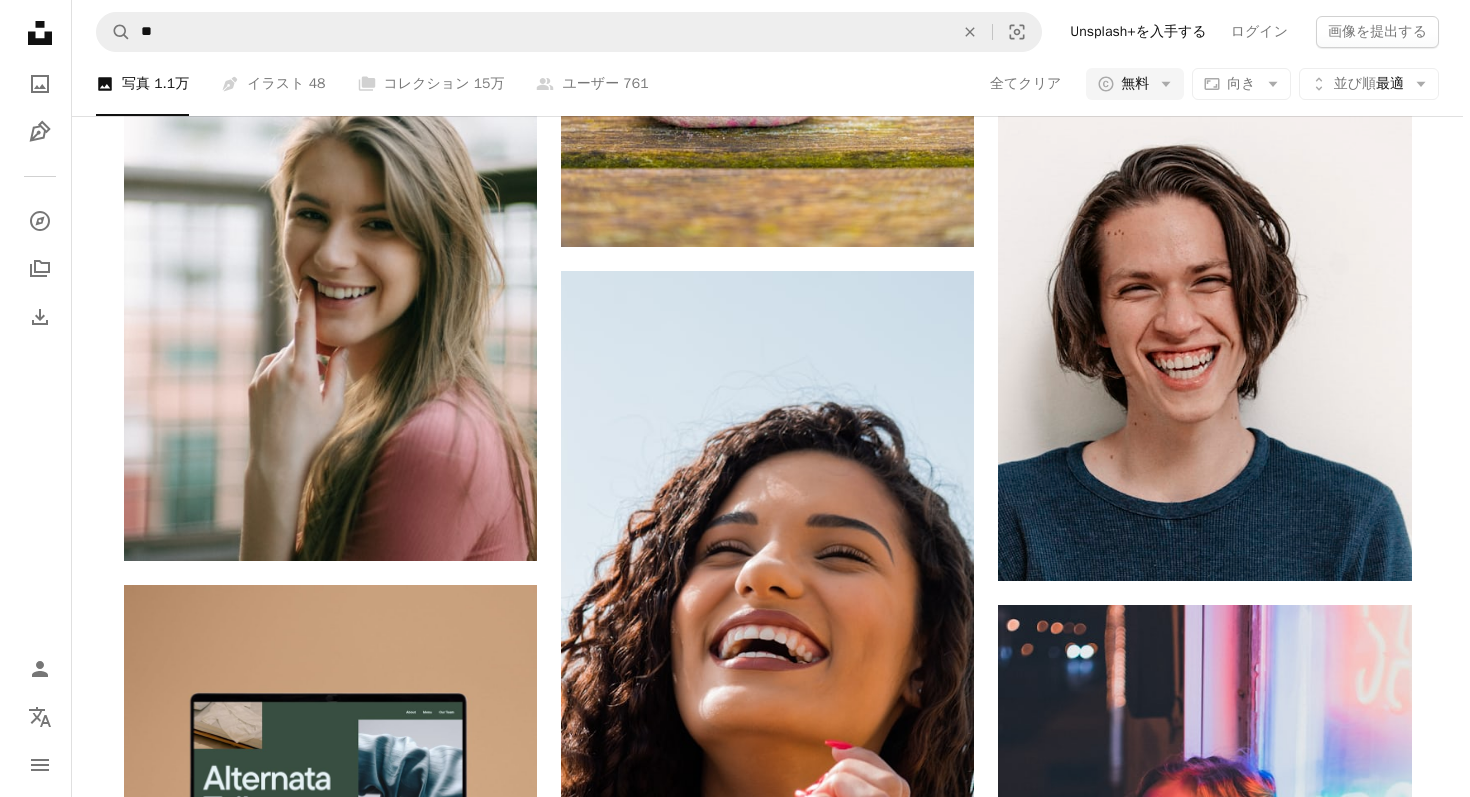 scroll, scrollTop: 8041, scrollLeft: 0, axis: vertical 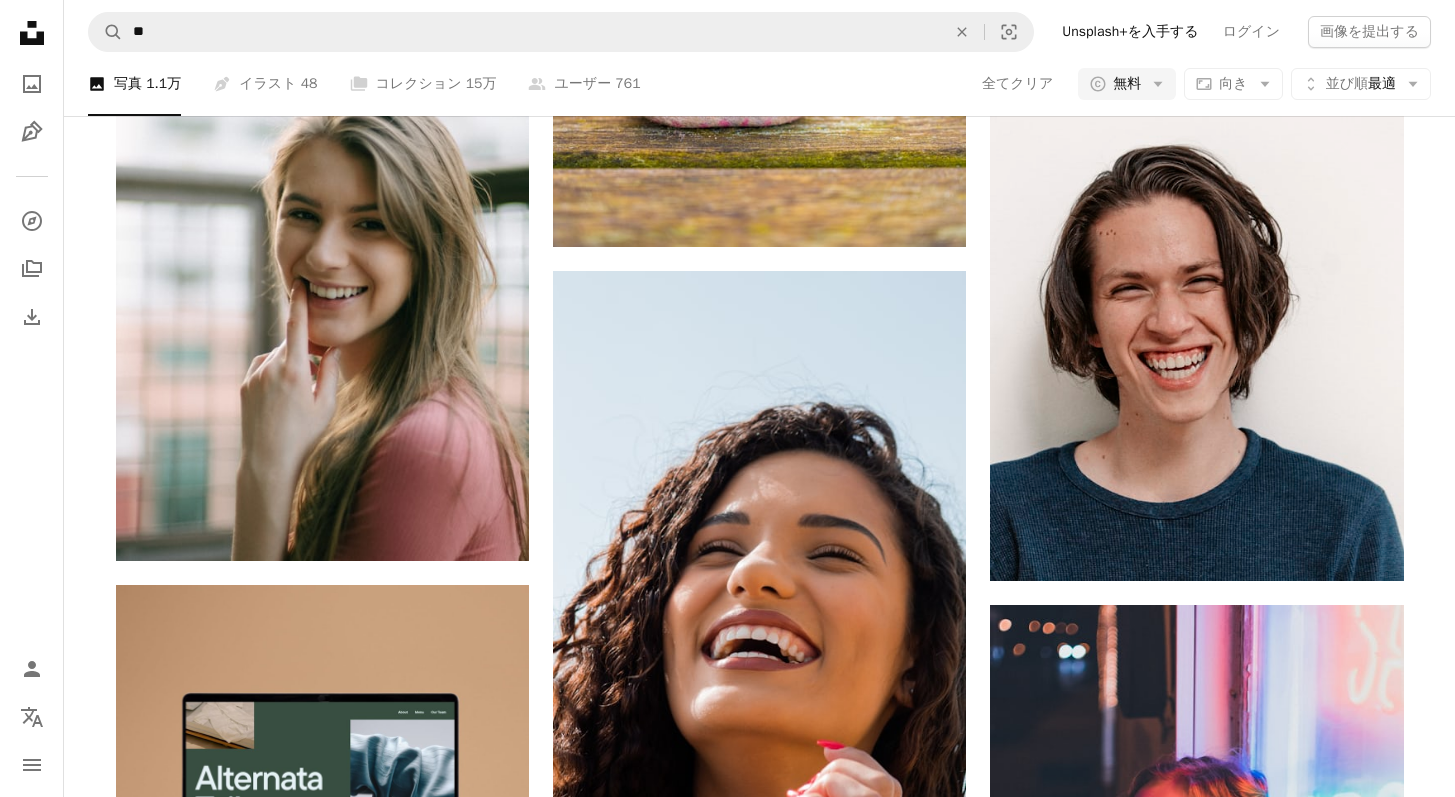 click at bounding box center (1196, 3791) 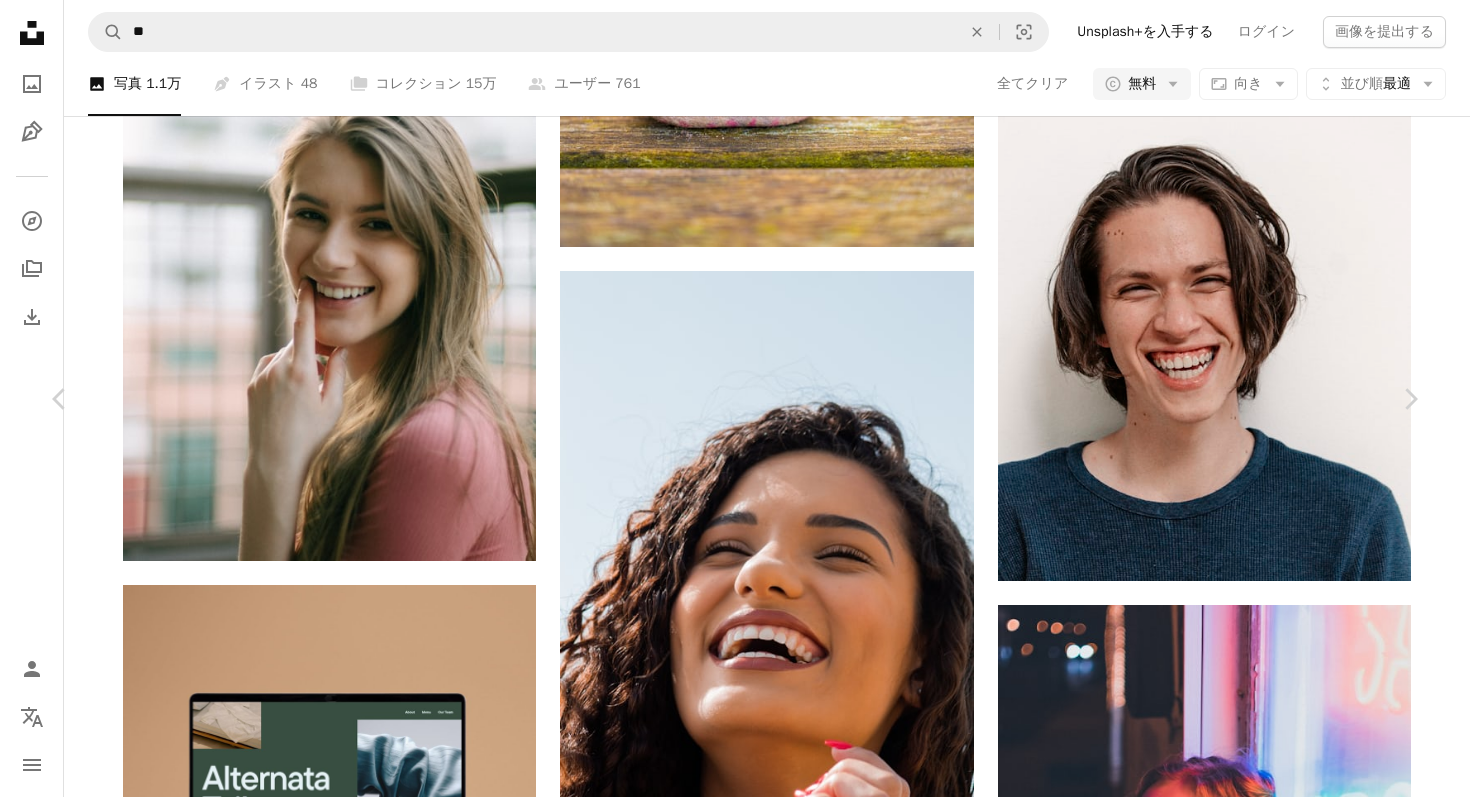 click on "無料ダウンロード" at bounding box center [1207, 7225] 